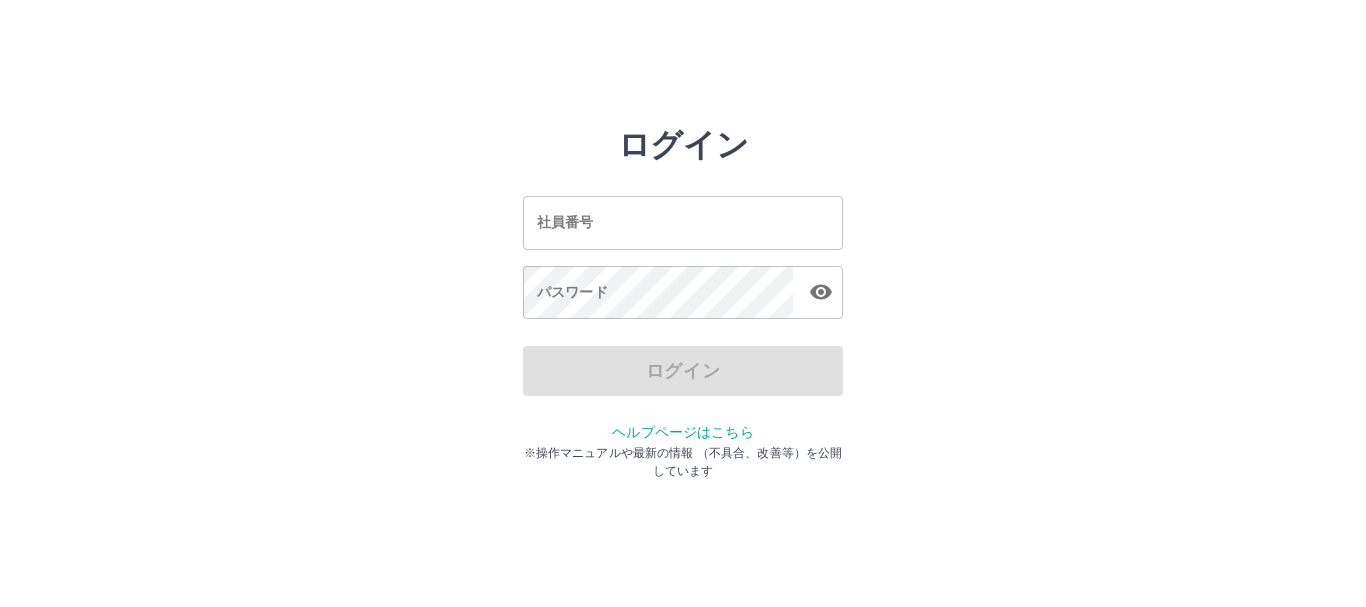 scroll, scrollTop: 0, scrollLeft: 0, axis: both 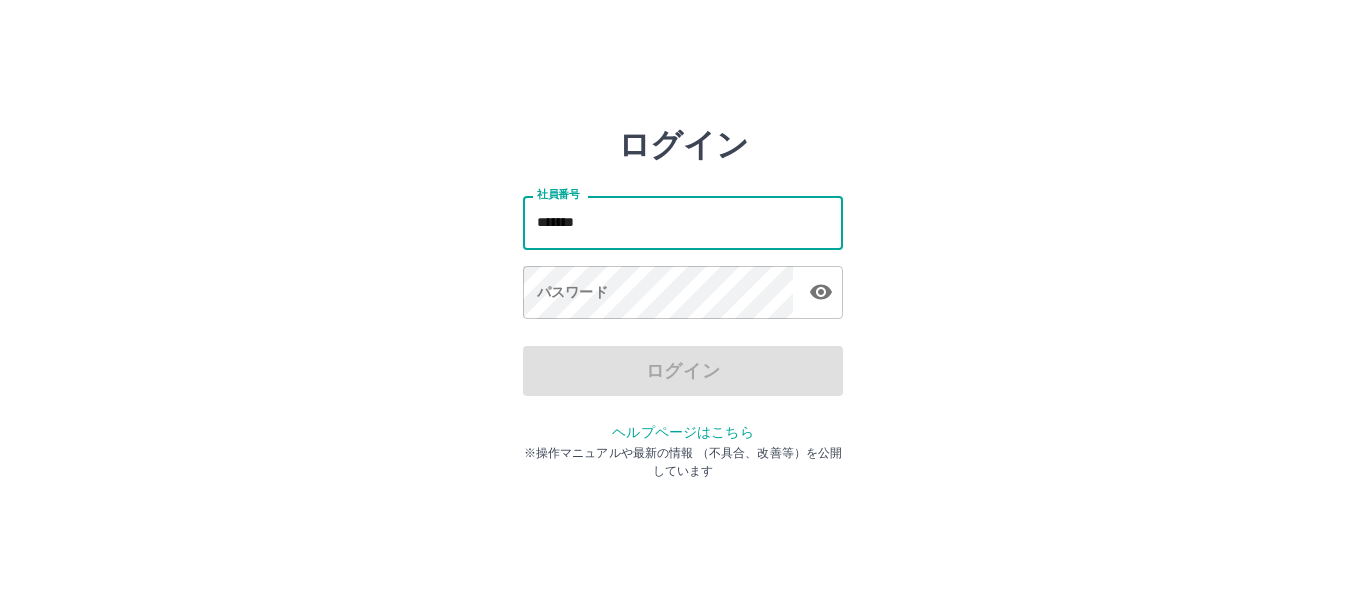 type on "*******" 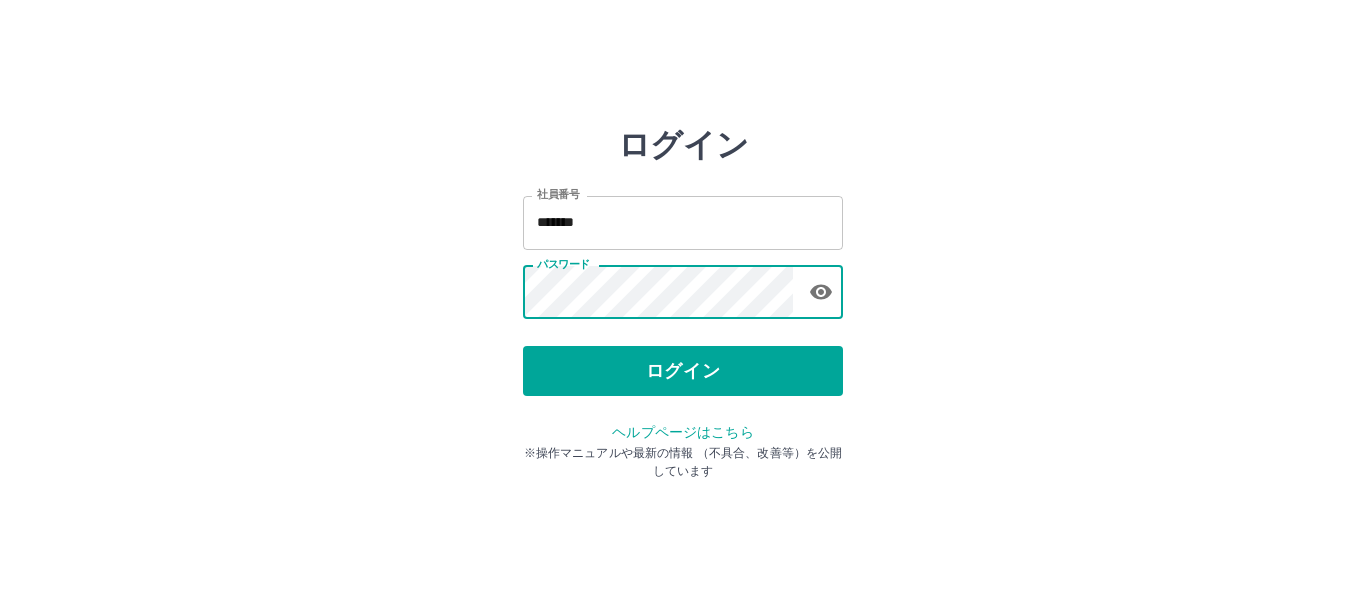 click 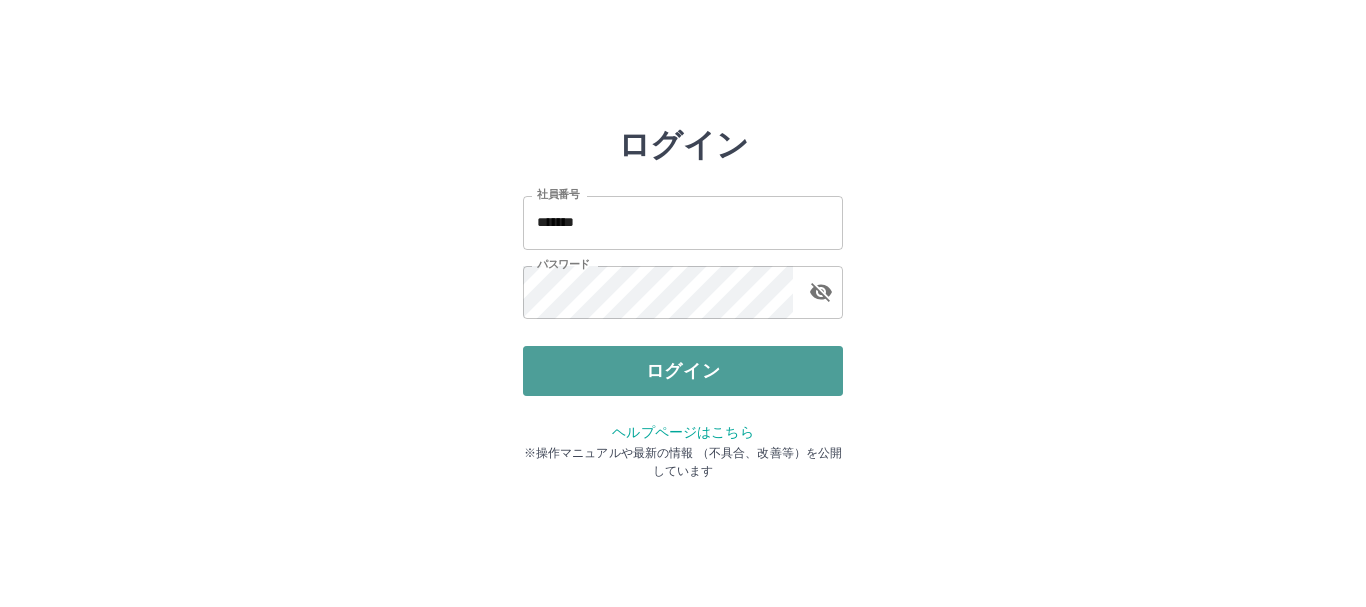 click on "ログイン" at bounding box center [683, 371] 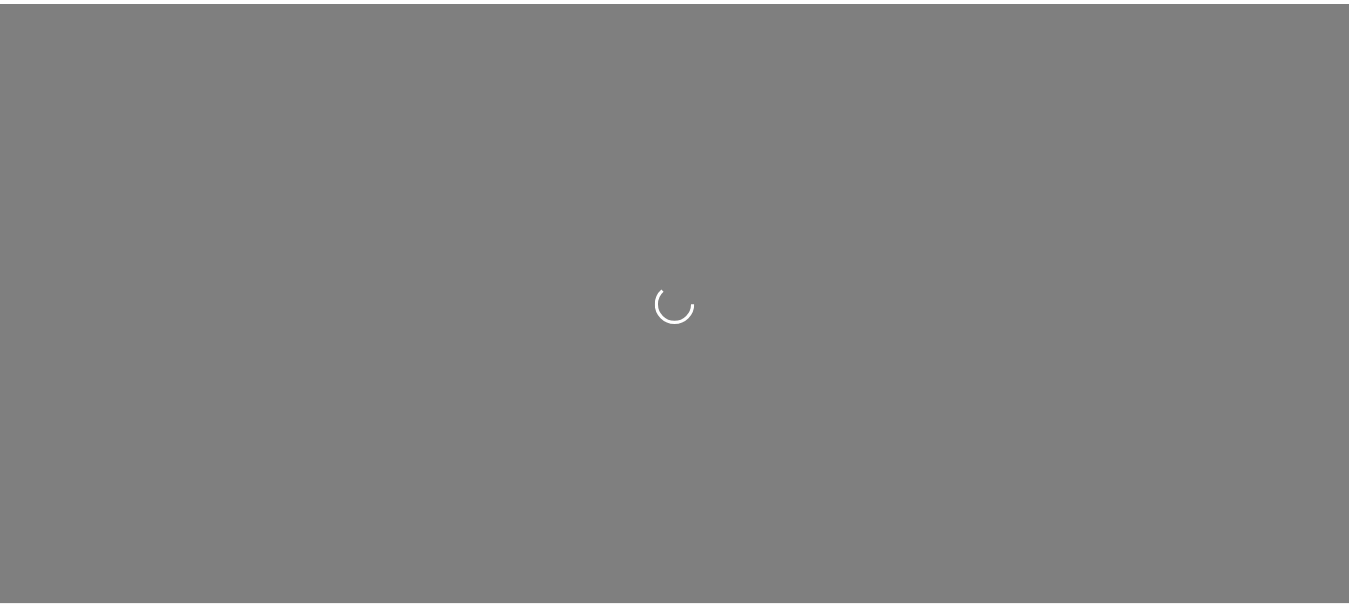 scroll, scrollTop: 0, scrollLeft: 0, axis: both 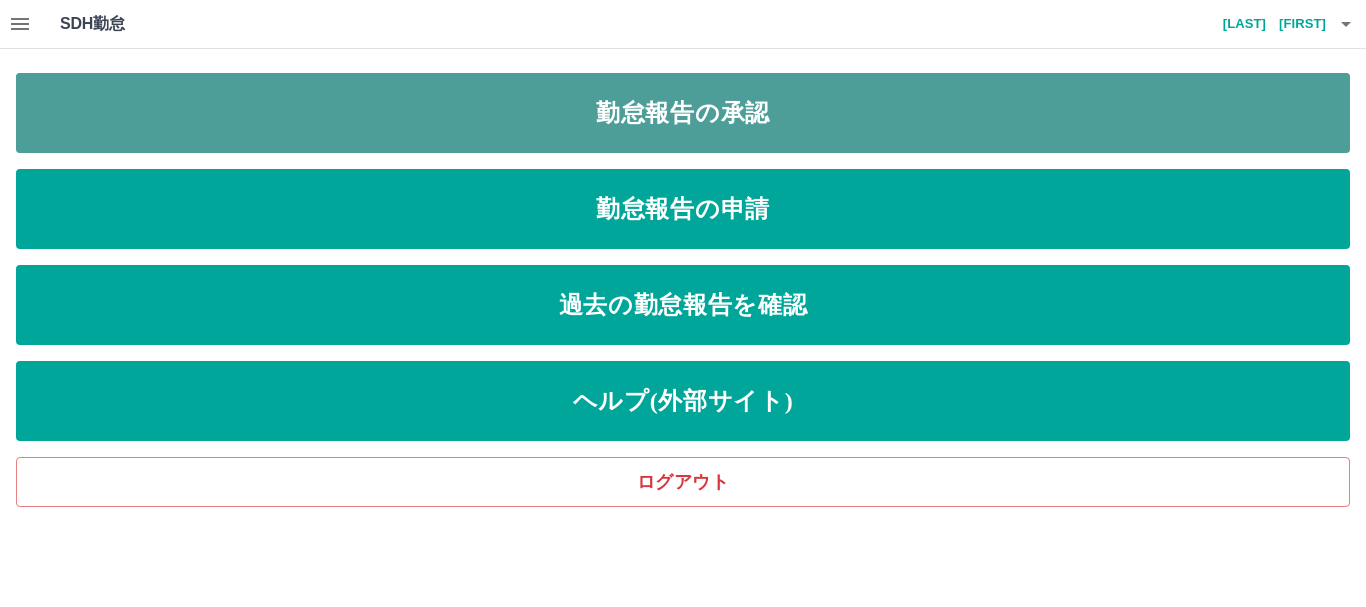 drag, startPoint x: 835, startPoint y: 111, endPoint x: 855, endPoint y: 102, distance: 21.931713 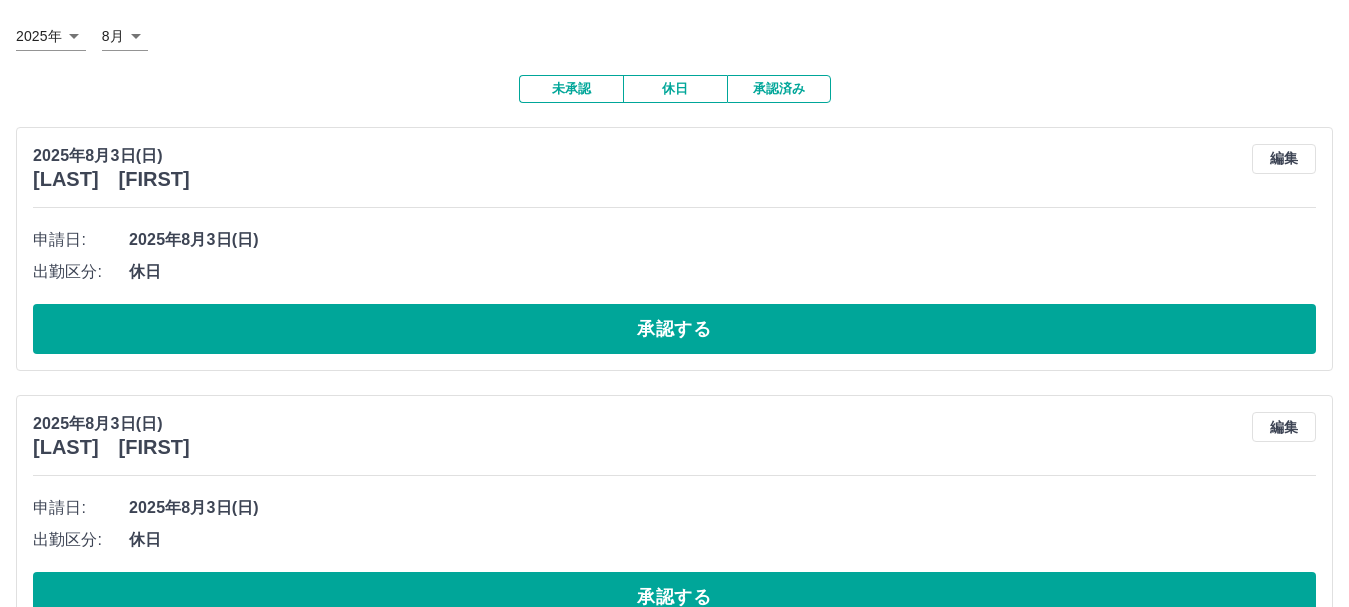 scroll, scrollTop: 300, scrollLeft: 0, axis: vertical 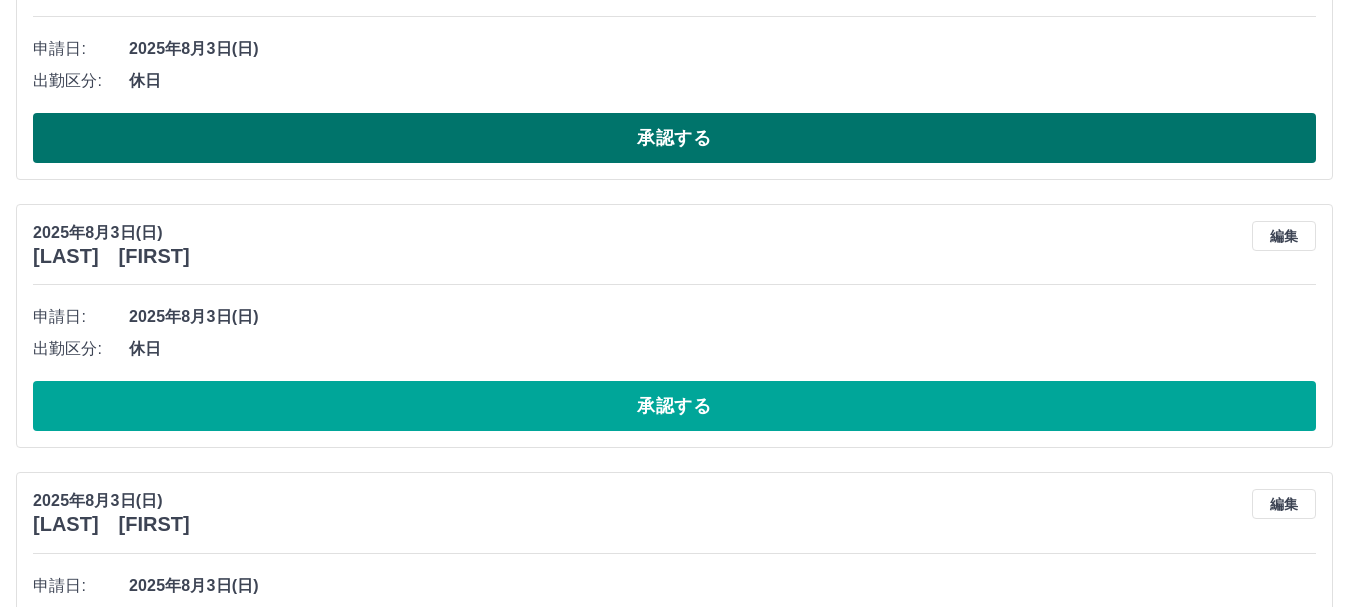 click on "承認する" at bounding box center [674, 138] 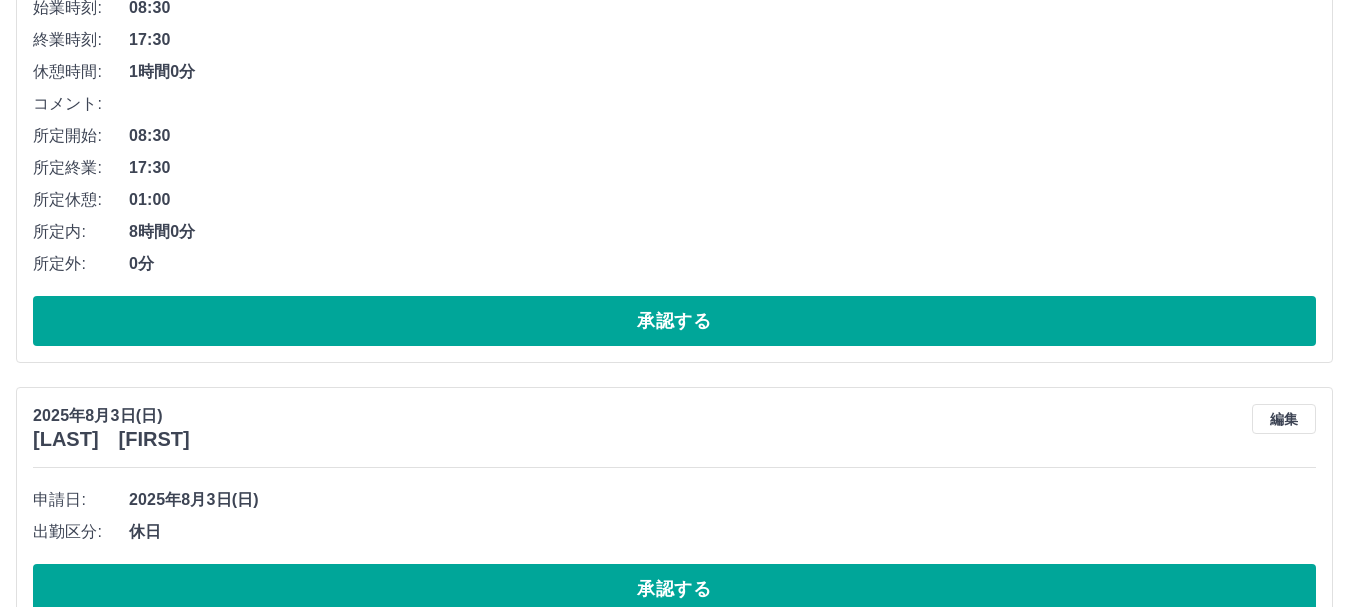 scroll, scrollTop: 600, scrollLeft: 0, axis: vertical 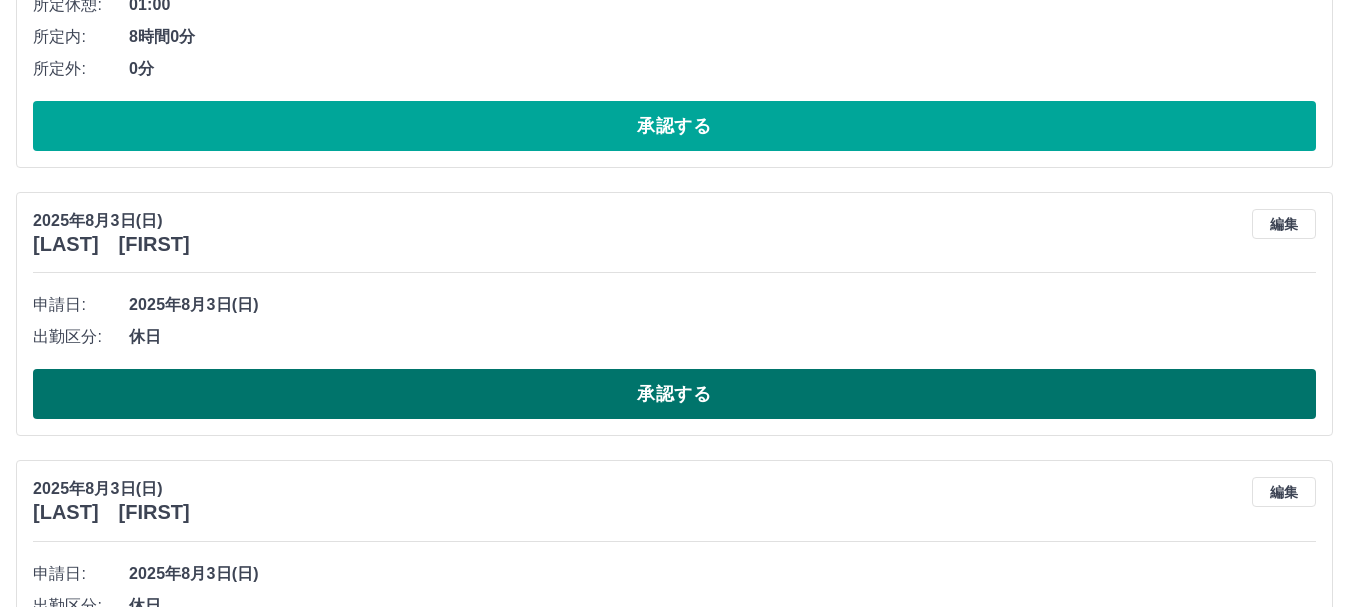 click on "承認する" at bounding box center [674, 394] 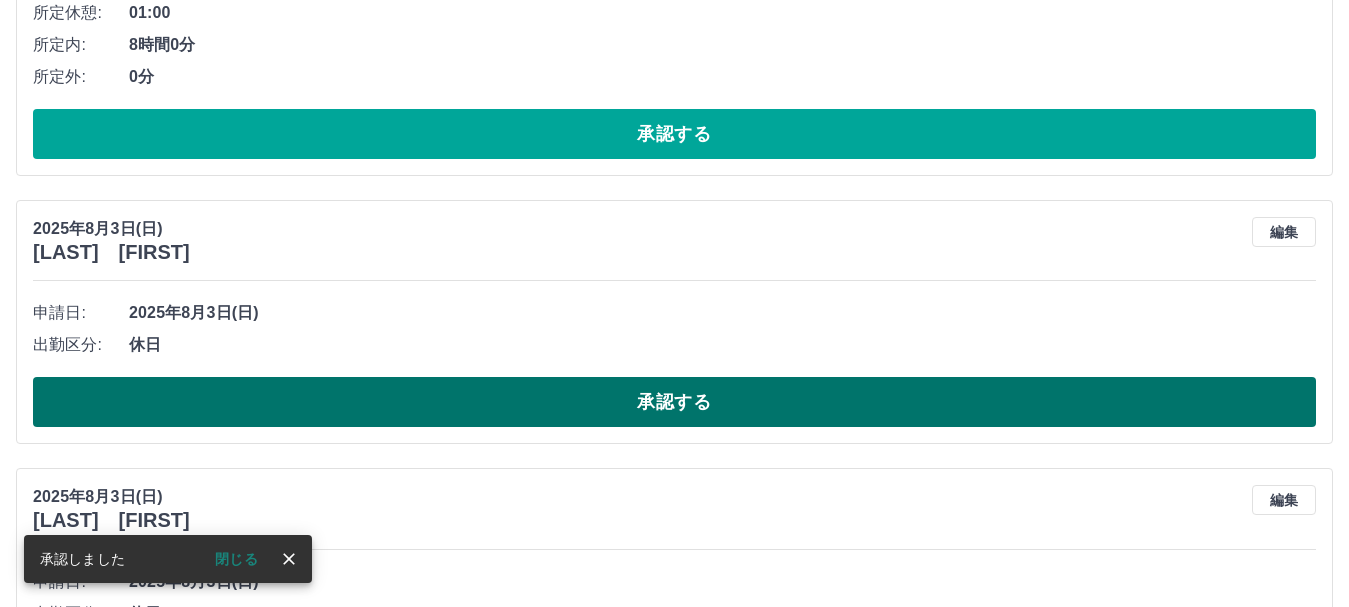 scroll, scrollTop: 600, scrollLeft: 0, axis: vertical 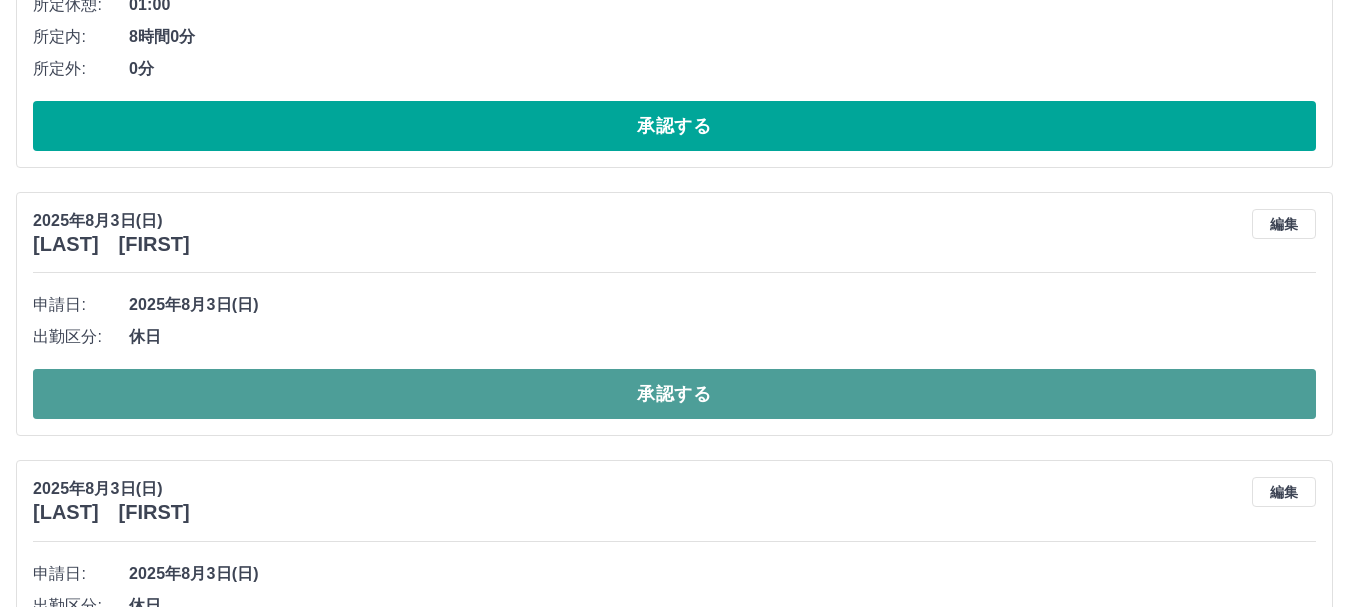 click on "承認する" at bounding box center (674, 394) 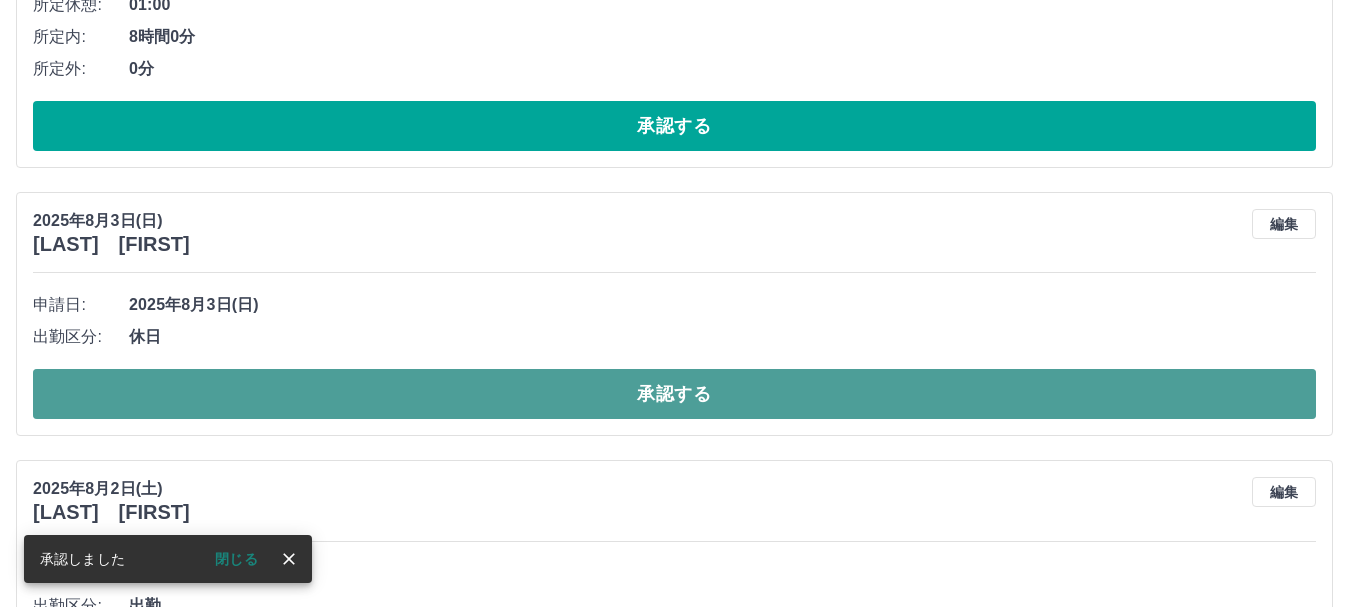 click on "承認する" at bounding box center [674, 394] 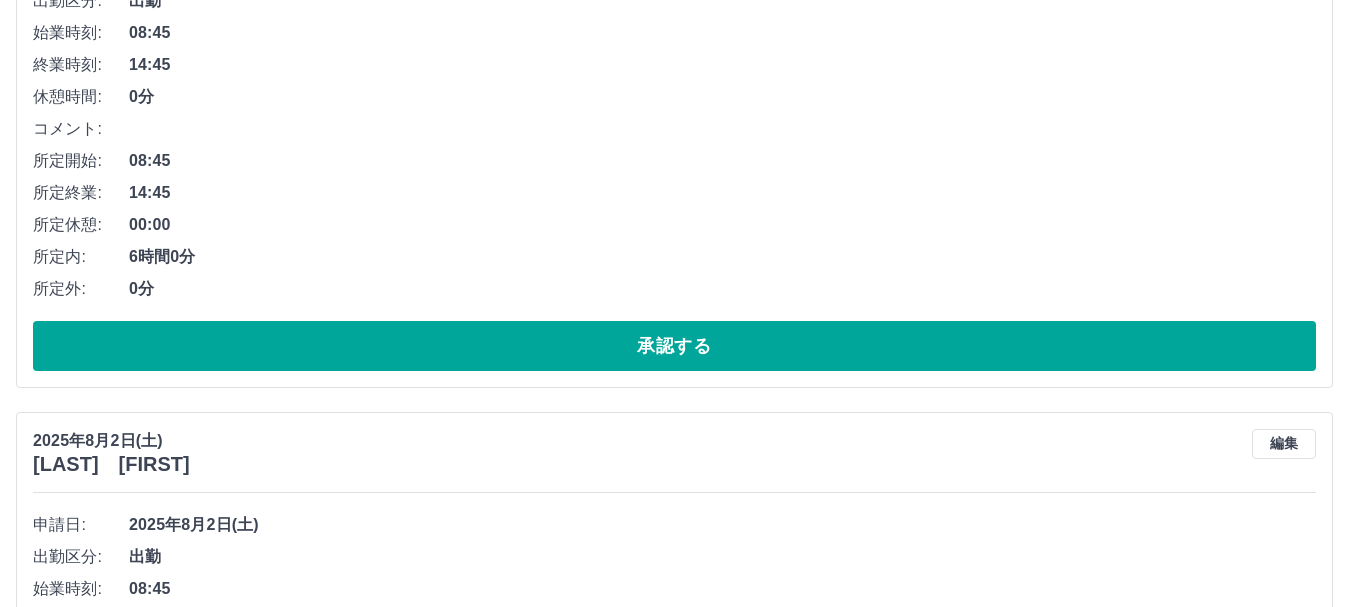 scroll, scrollTop: 1500, scrollLeft: 0, axis: vertical 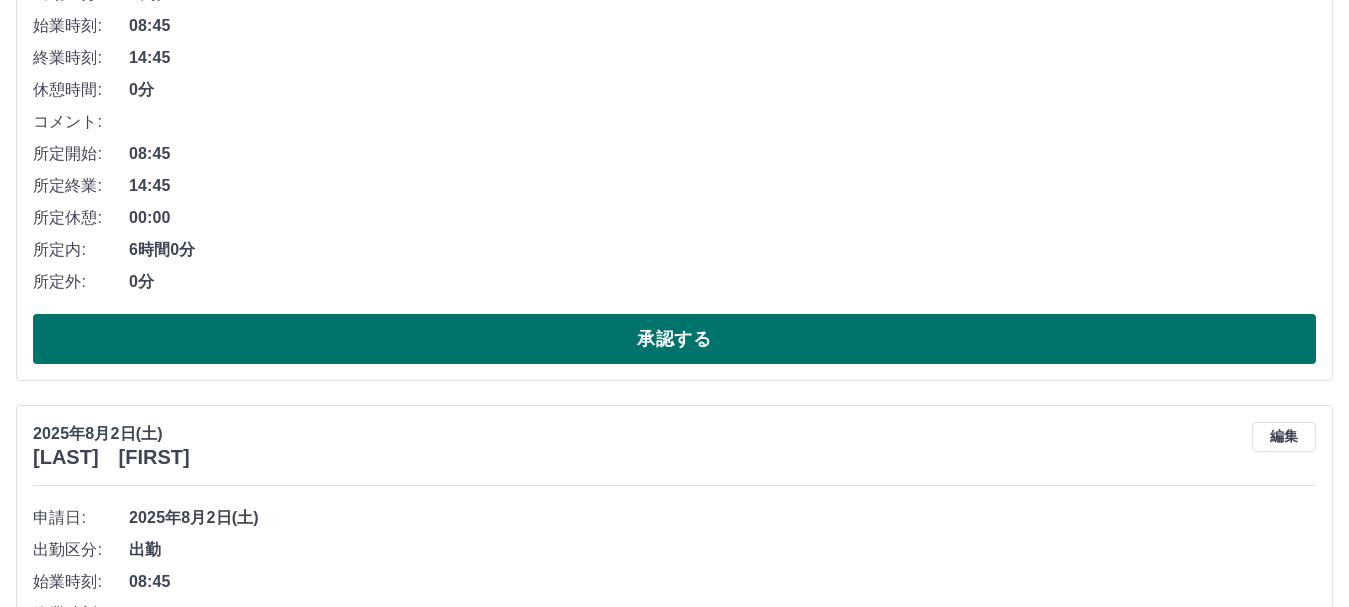 click on "承認する" at bounding box center (674, 339) 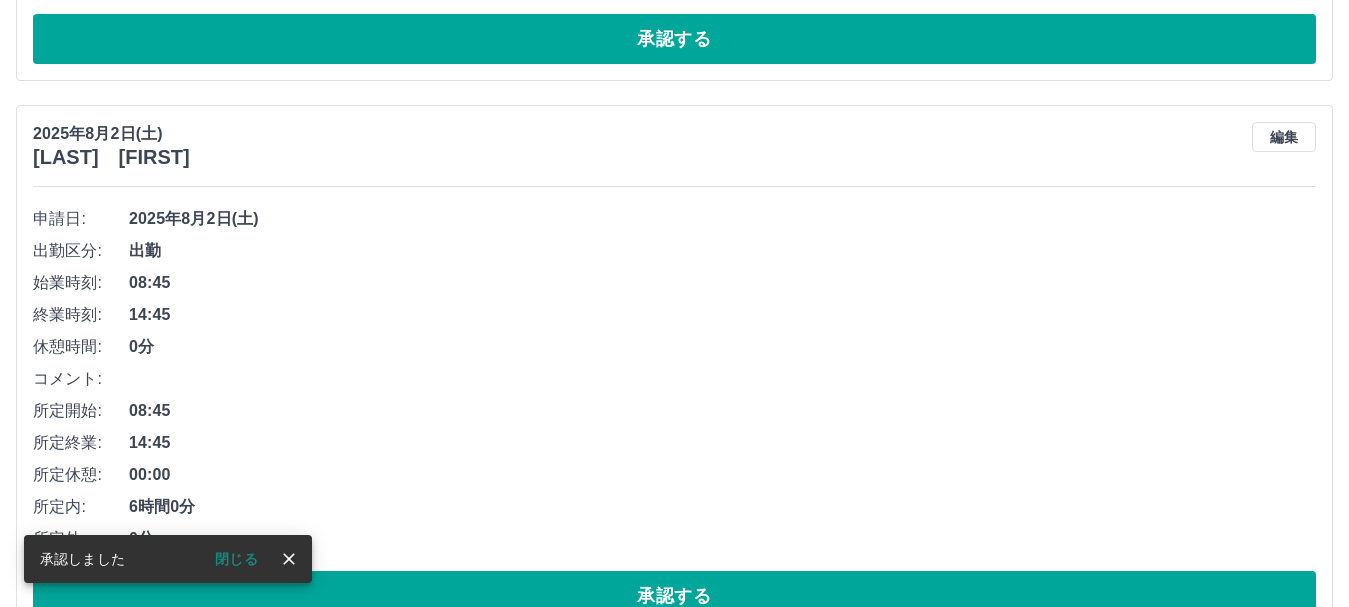 scroll, scrollTop: 1343, scrollLeft: 0, axis: vertical 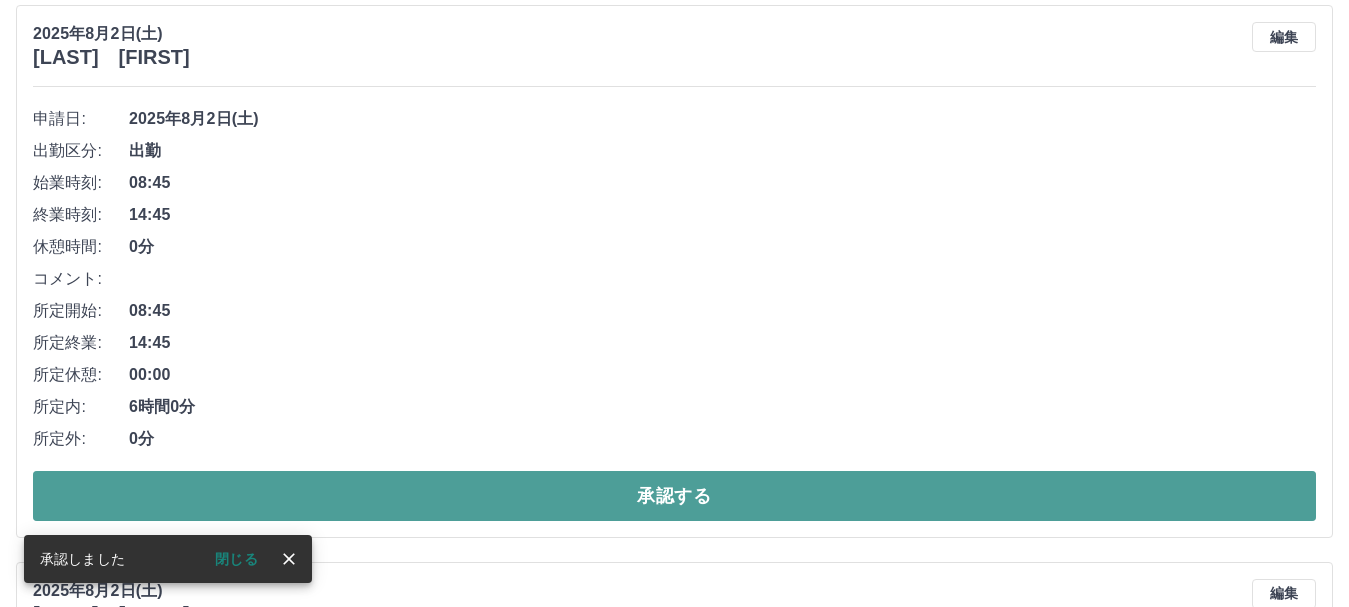 click on "承認する" at bounding box center (674, 496) 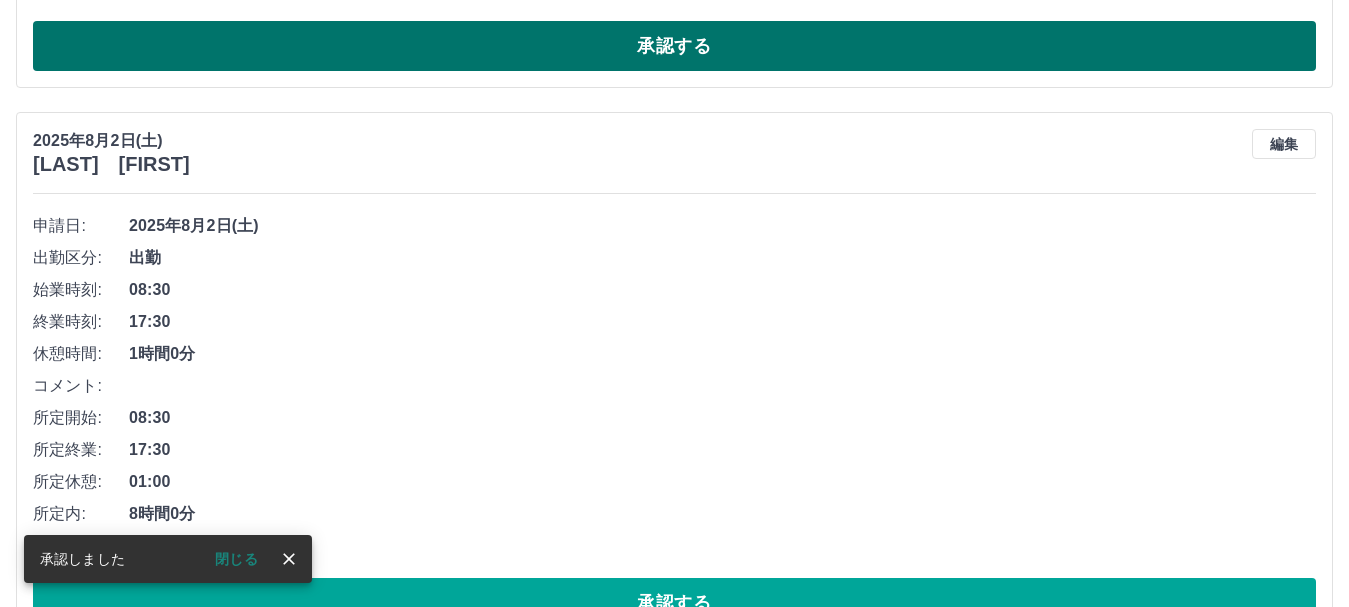 scroll, scrollTop: 1286, scrollLeft: 0, axis: vertical 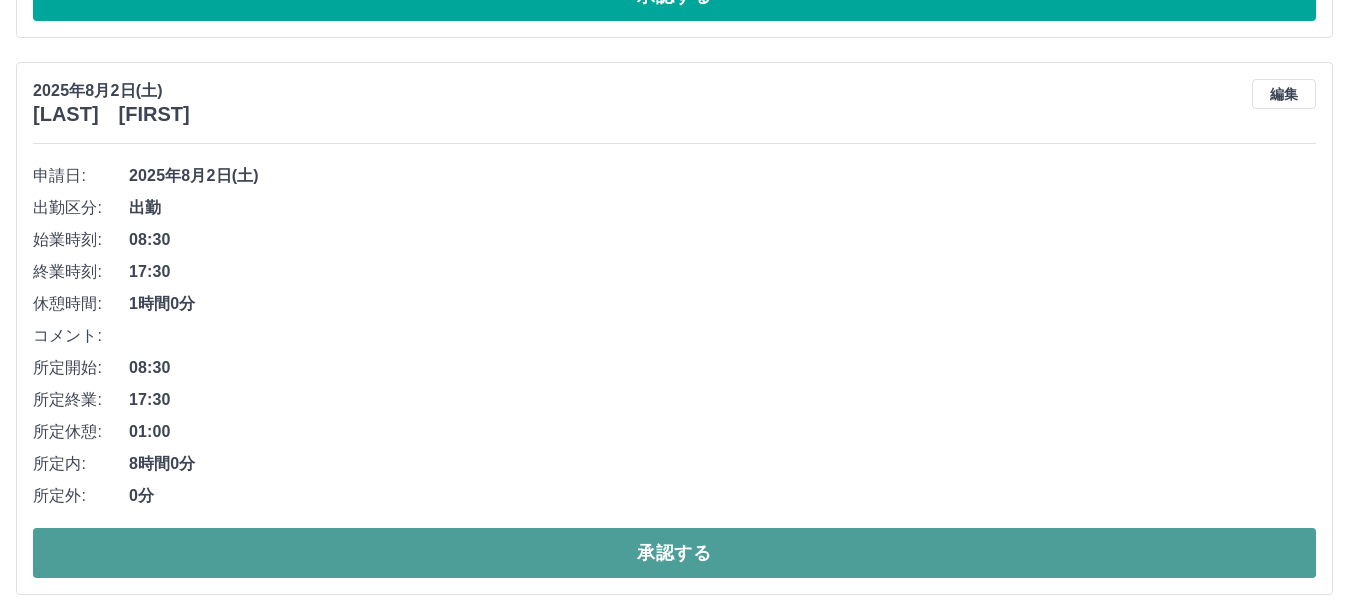 click on "承認する" at bounding box center [674, 553] 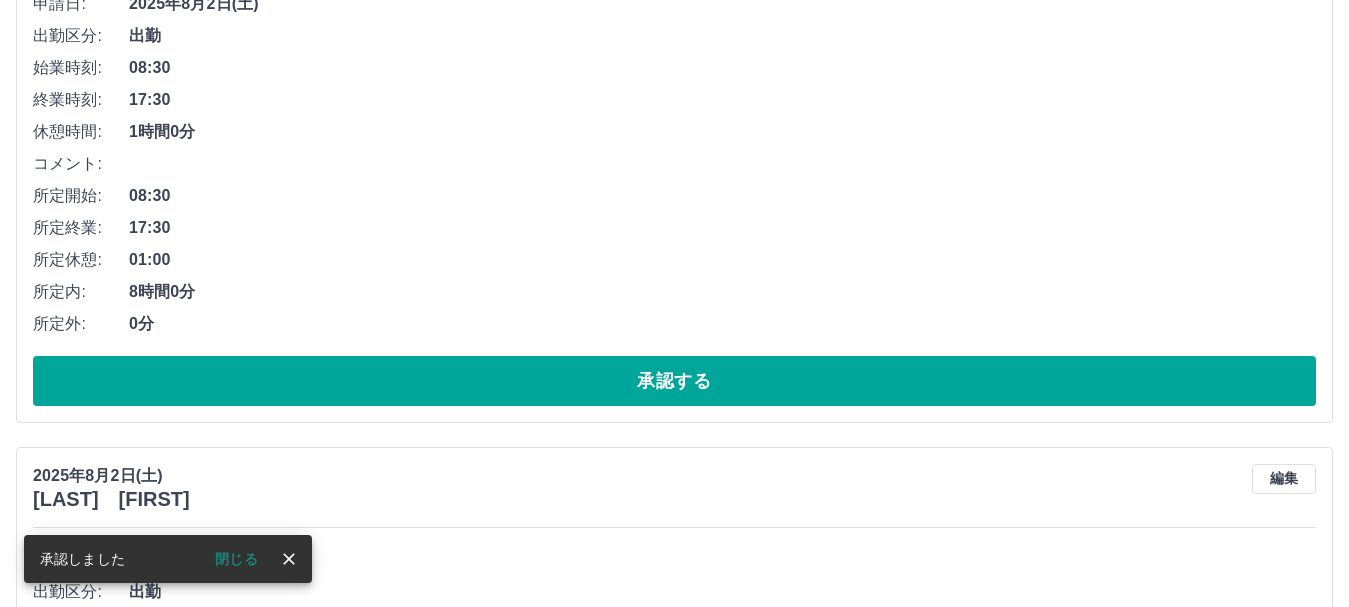 scroll, scrollTop: 1486, scrollLeft: 0, axis: vertical 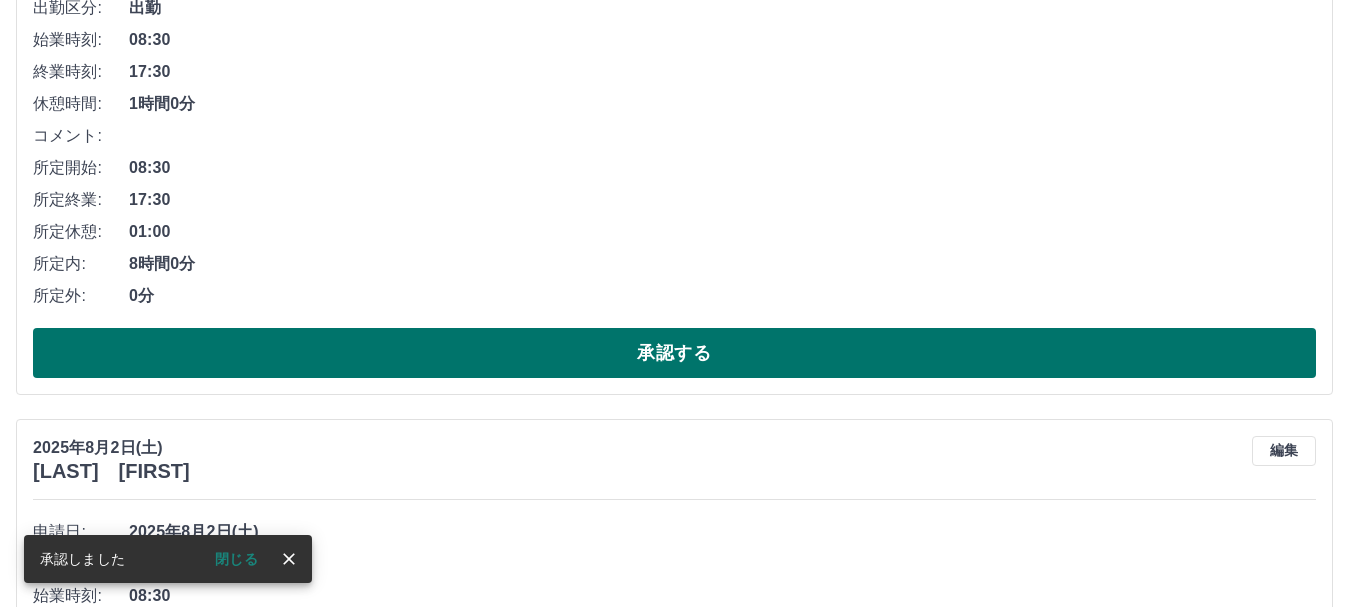 click on "承認する" at bounding box center [674, 353] 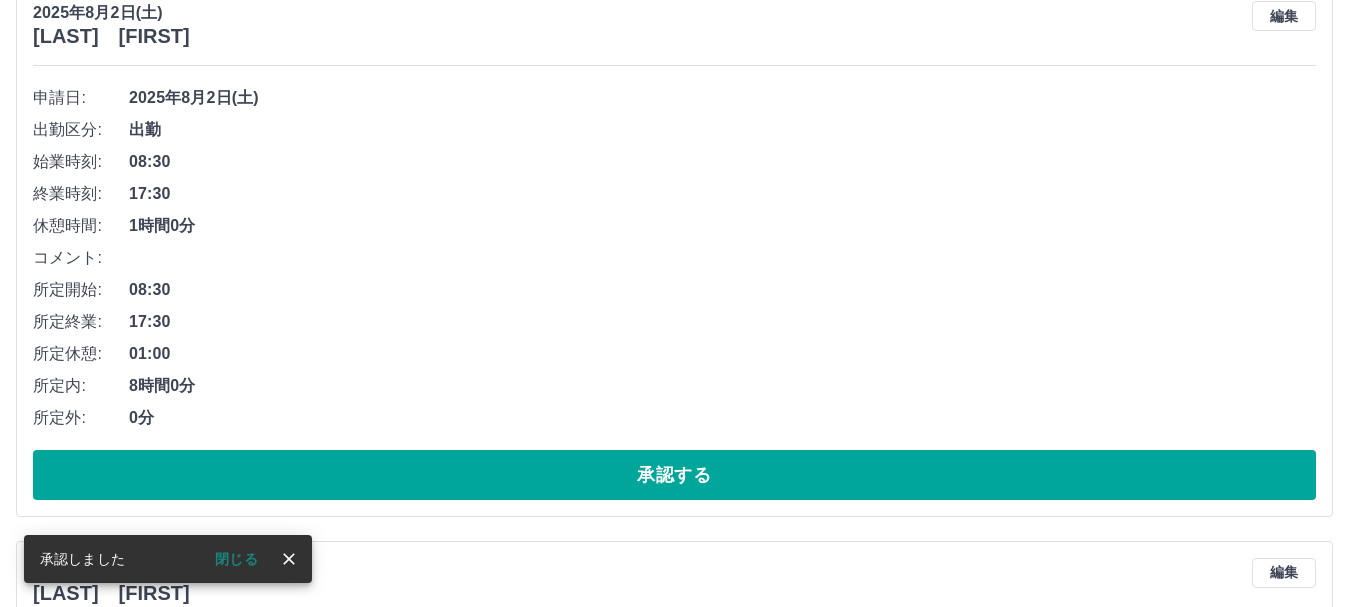 scroll, scrollTop: 1329, scrollLeft: 0, axis: vertical 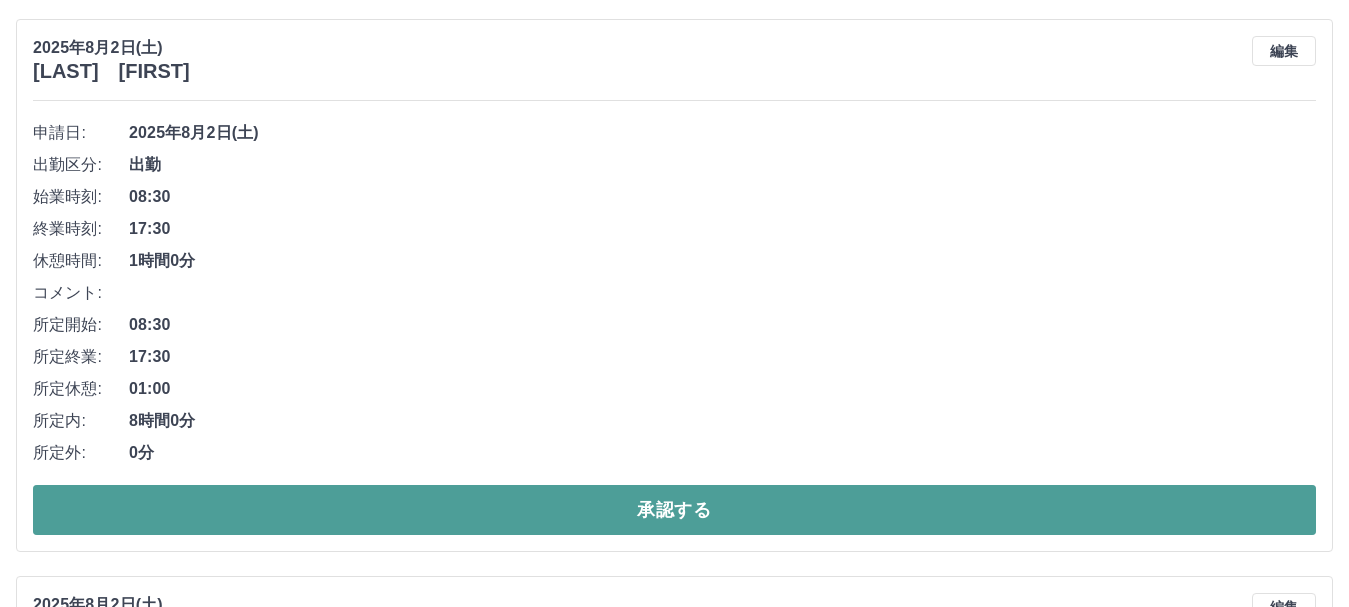 click on "承認する" at bounding box center (674, 510) 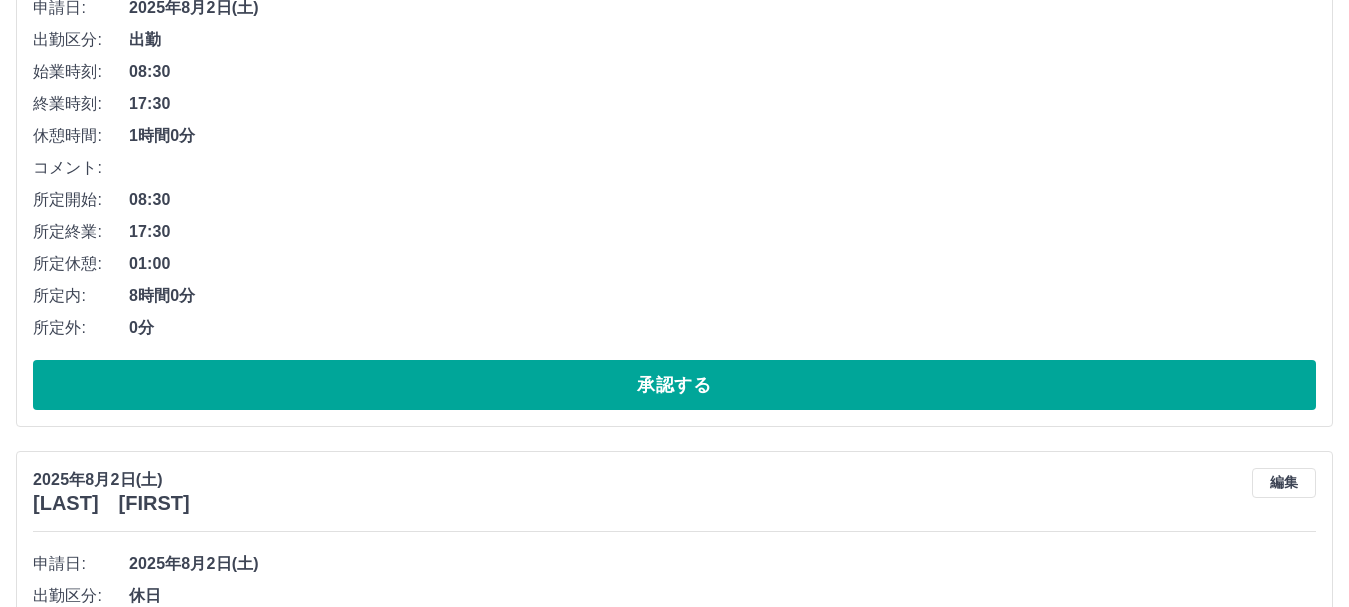 scroll, scrollTop: 1472, scrollLeft: 0, axis: vertical 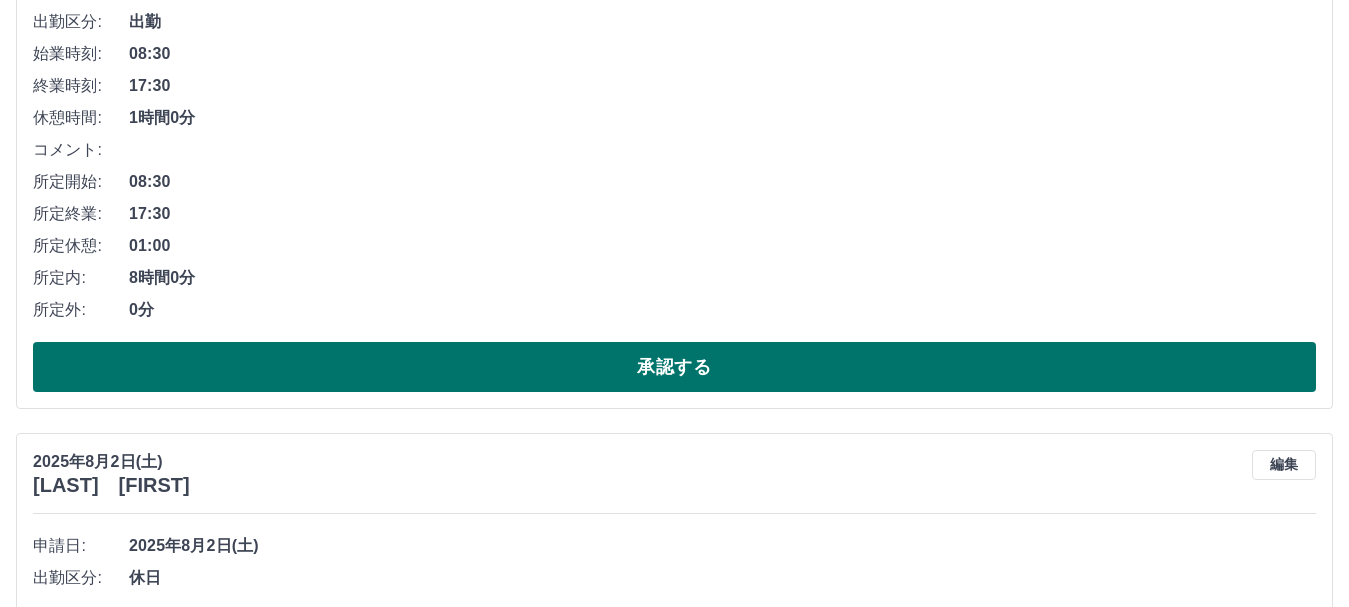 click on "承認する" at bounding box center [674, 367] 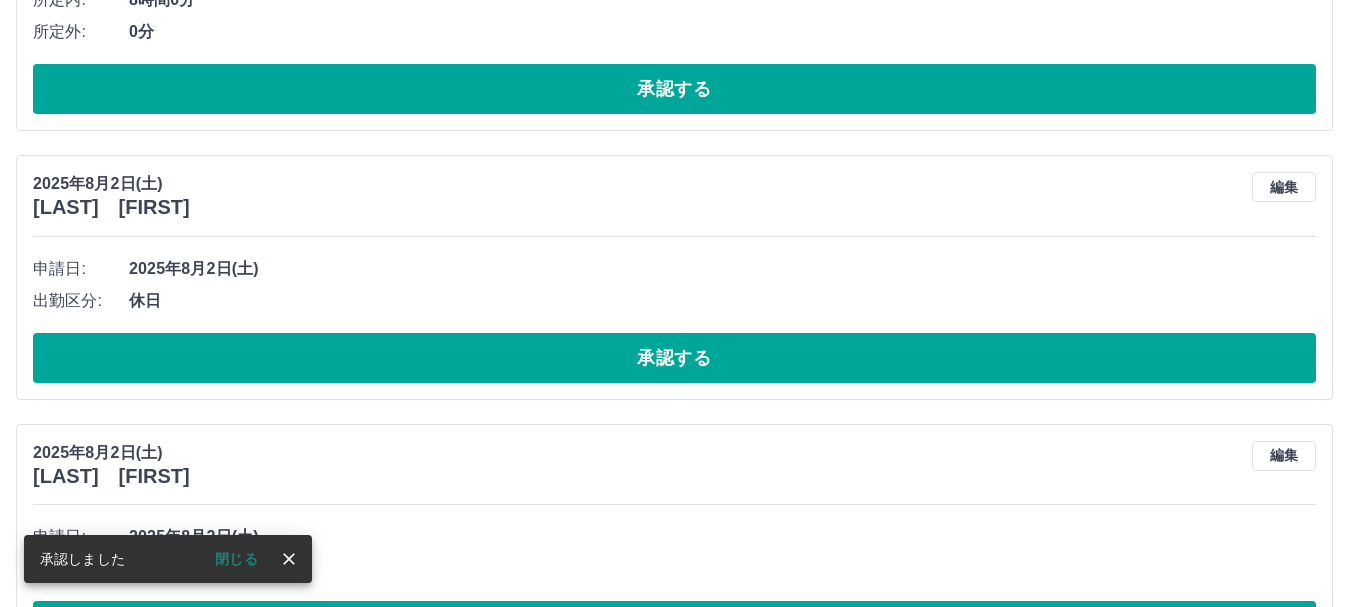 scroll, scrollTop: 1215, scrollLeft: 0, axis: vertical 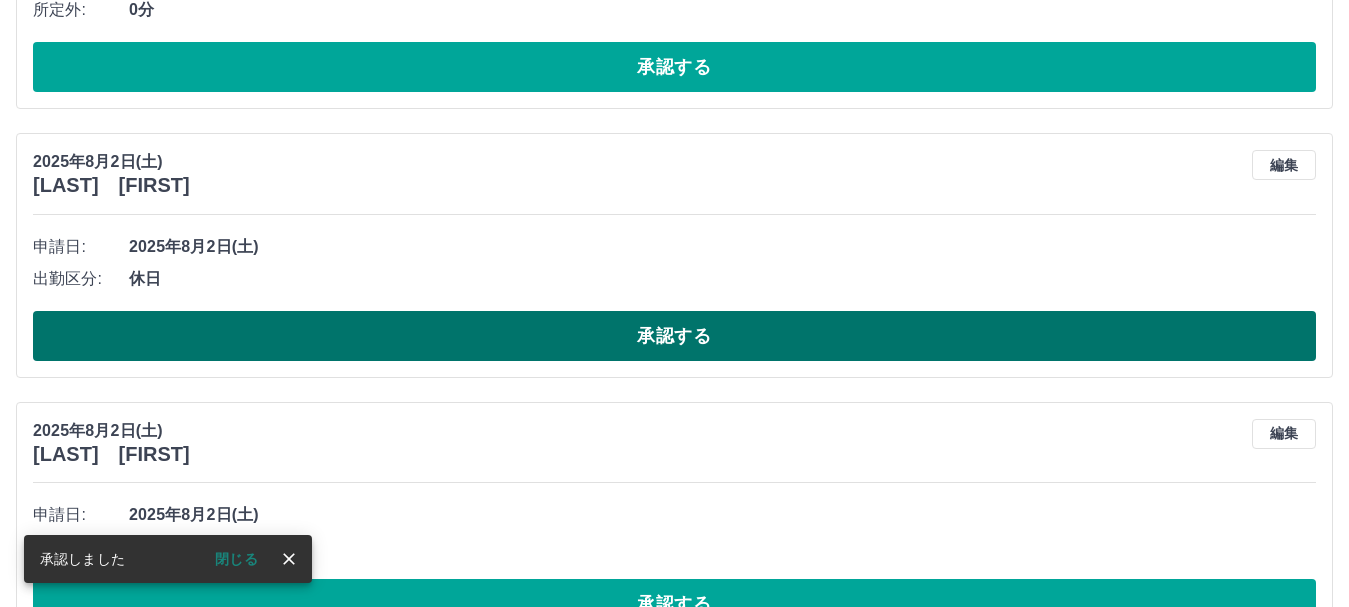 click on "承認する" at bounding box center (674, 336) 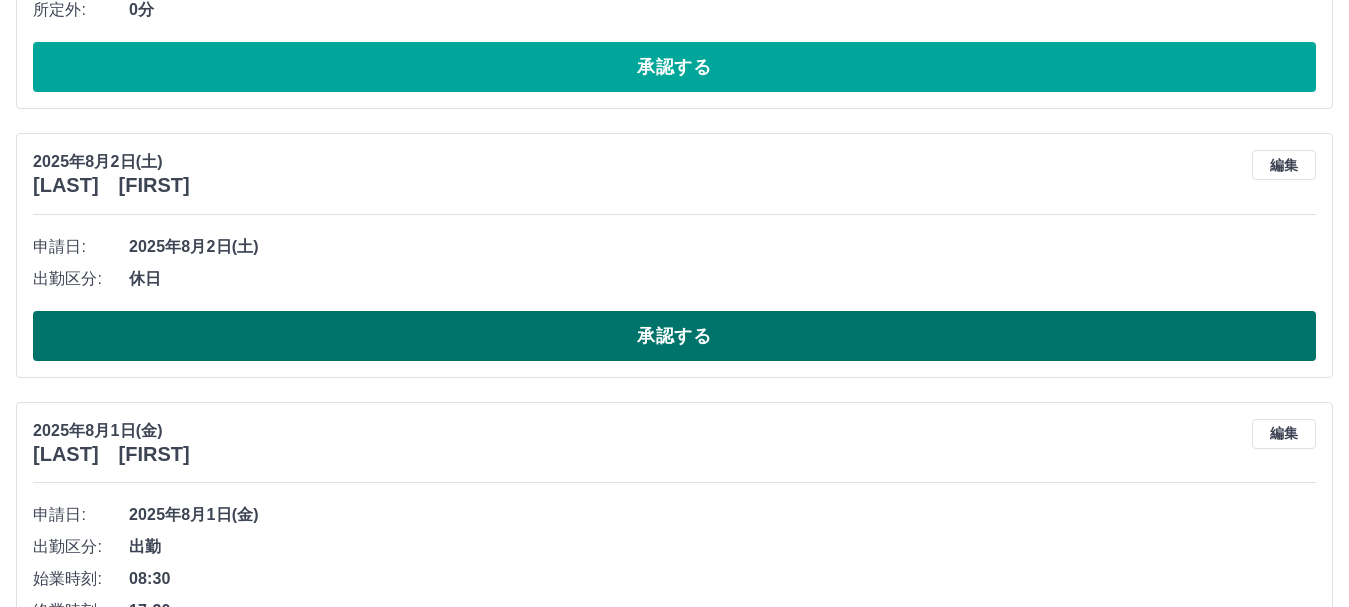 click on "承認する" at bounding box center (674, 336) 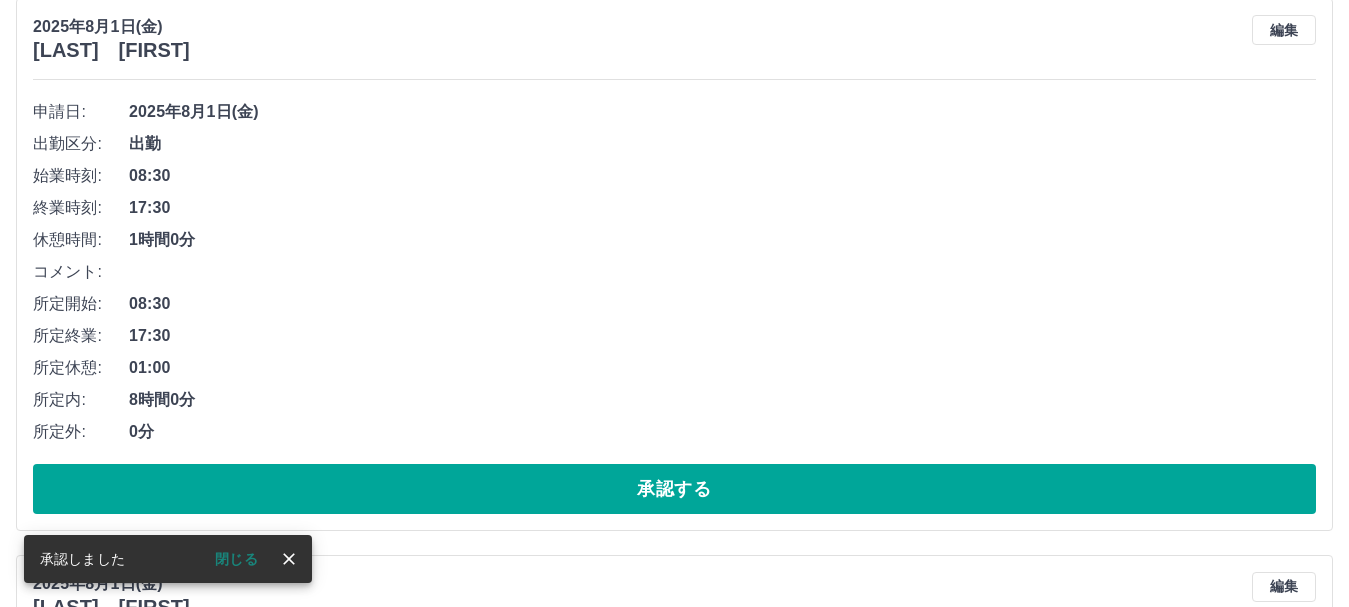 scroll, scrollTop: 1515, scrollLeft: 0, axis: vertical 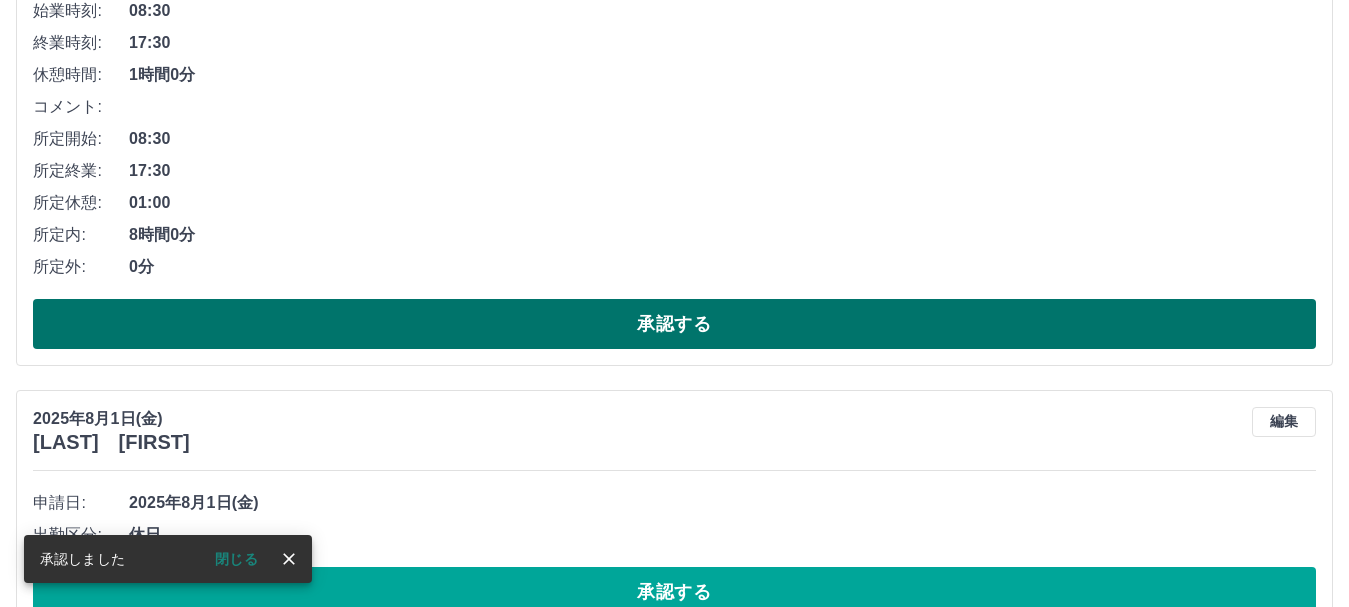 click on "承認する" at bounding box center (674, 324) 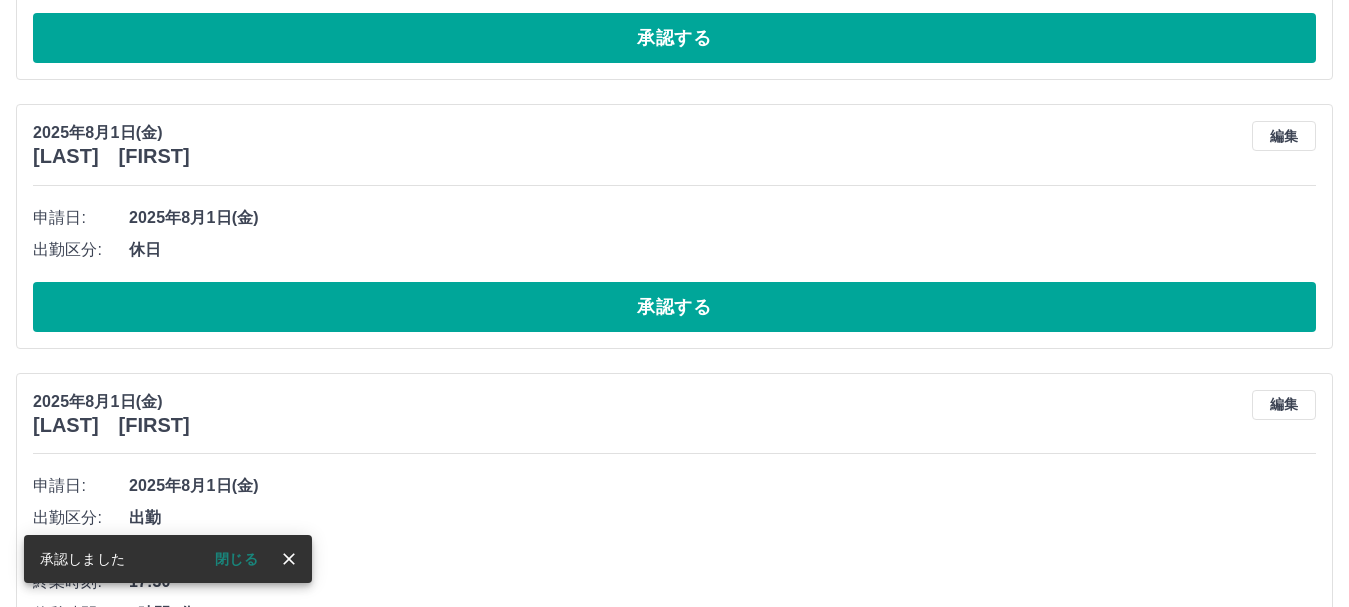 scroll, scrollTop: 1258, scrollLeft: 0, axis: vertical 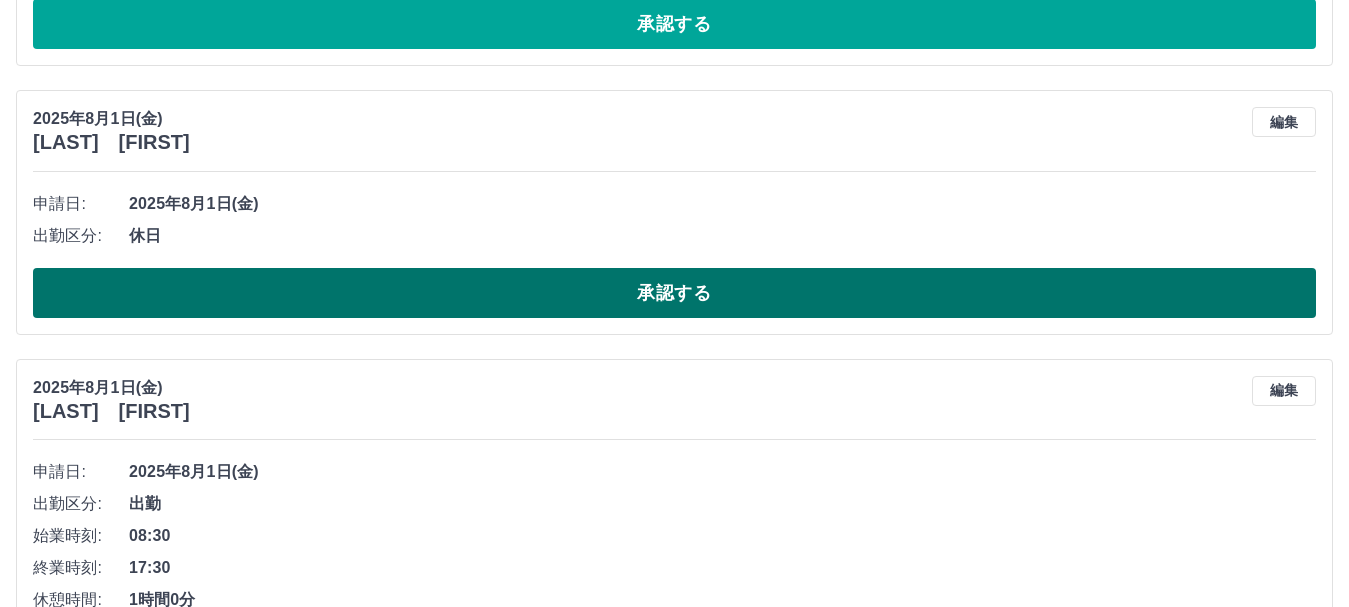 click on "承認する" at bounding box center (674, 293) 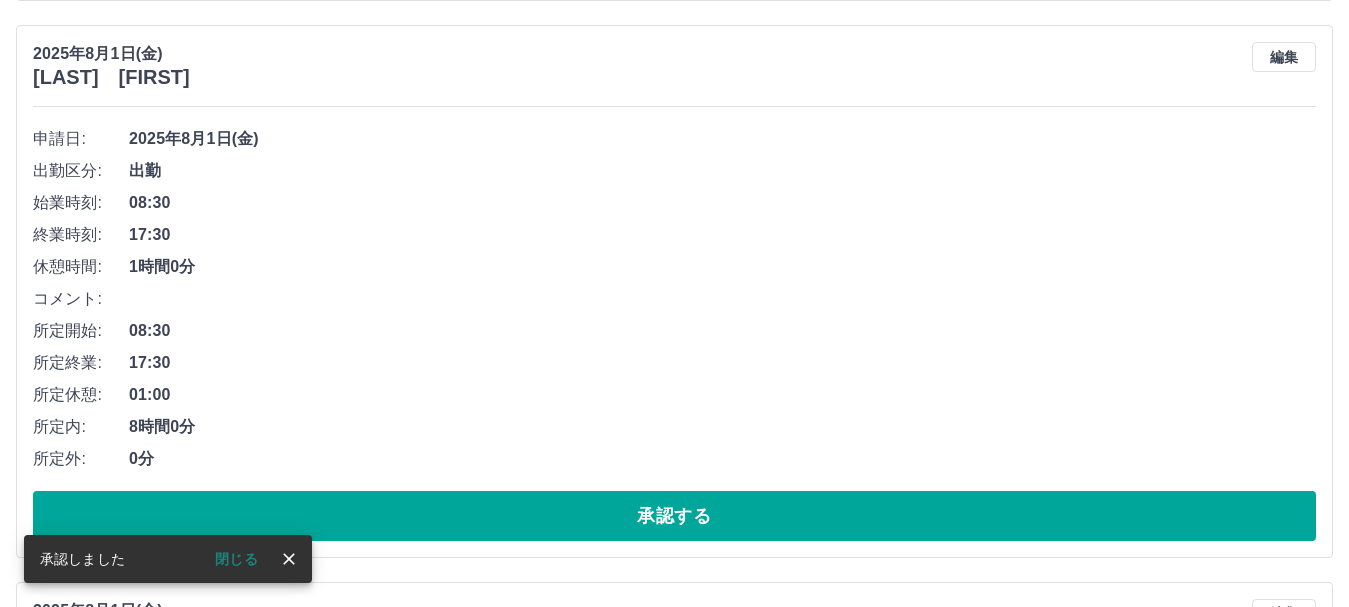 scroll, scrollTop: 1358, scrollLeft: 0, axis: vertical 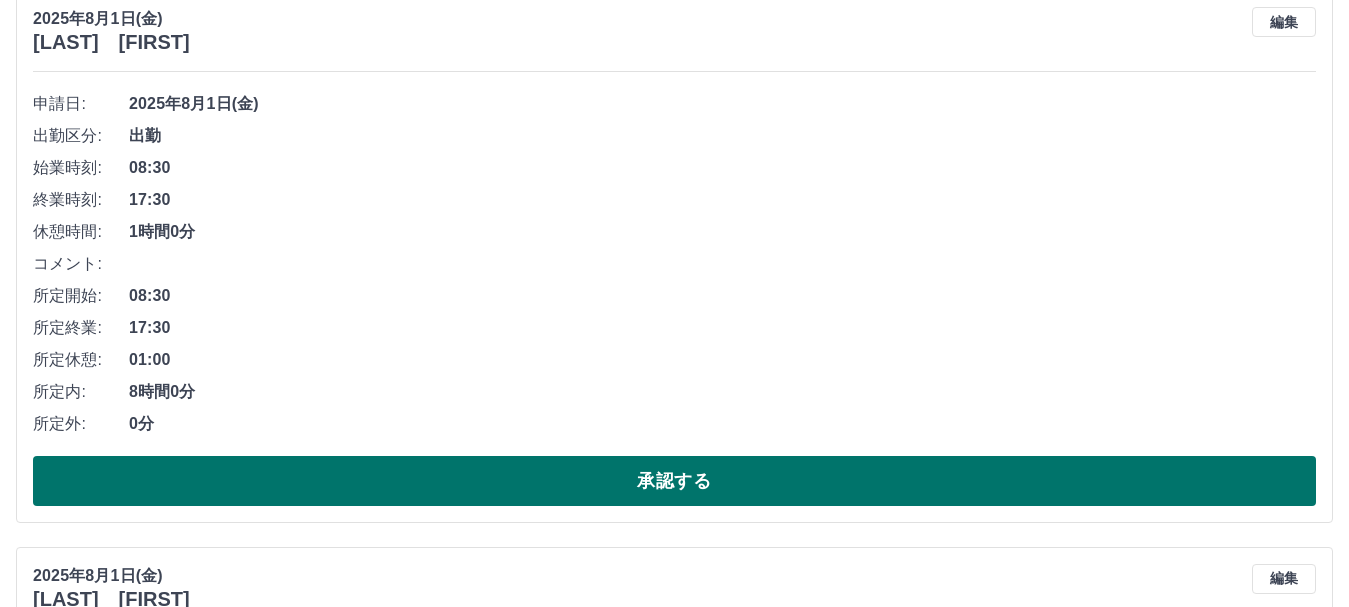 click on "承認する" at bounding box center (674, 481) 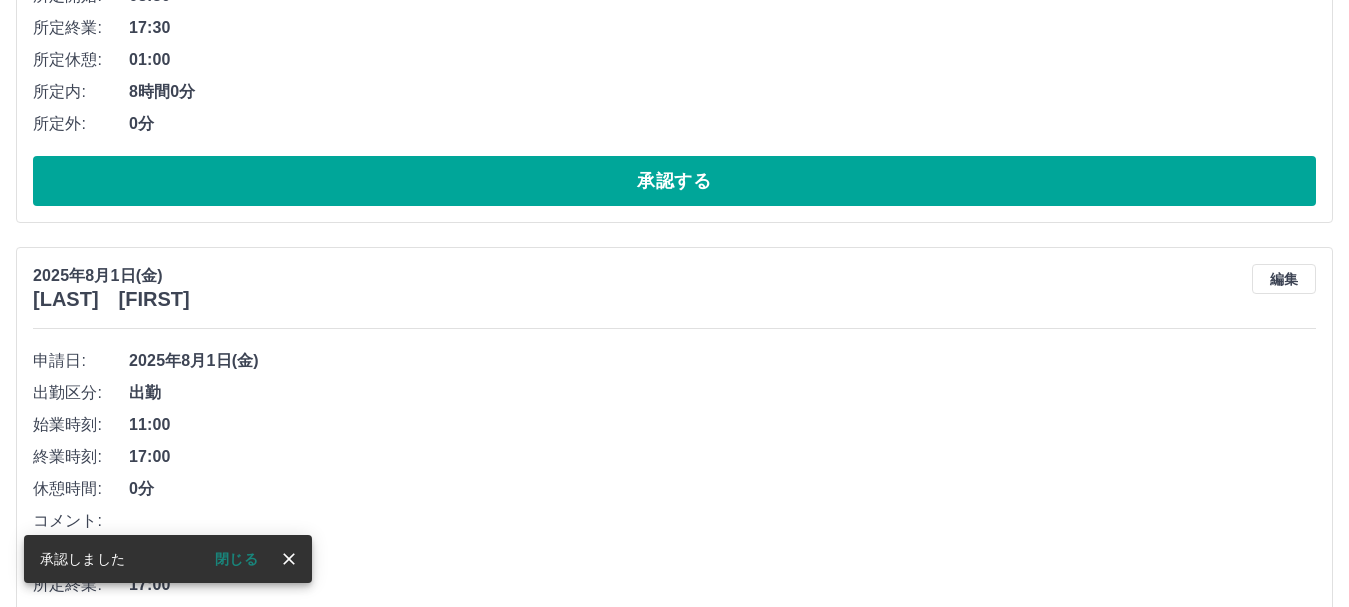 scroll, scrollTop: 1301, scrollLeft: 0, axis: vertical 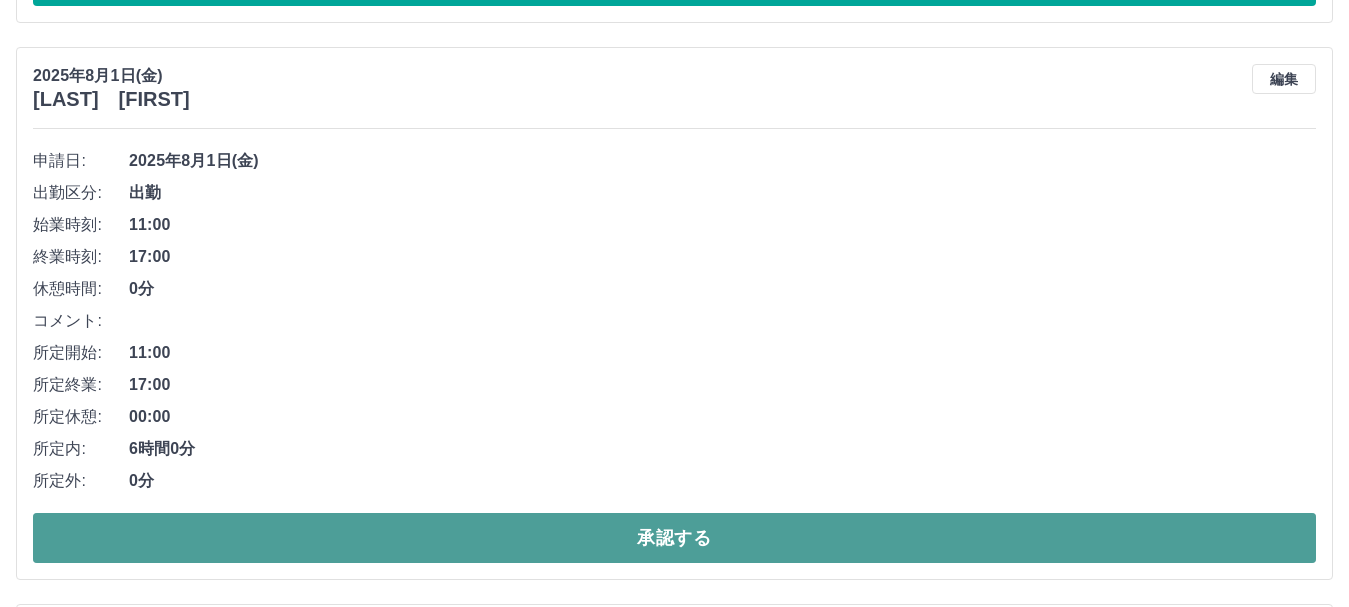 click on "承認する" at bounding box center (674, 538) 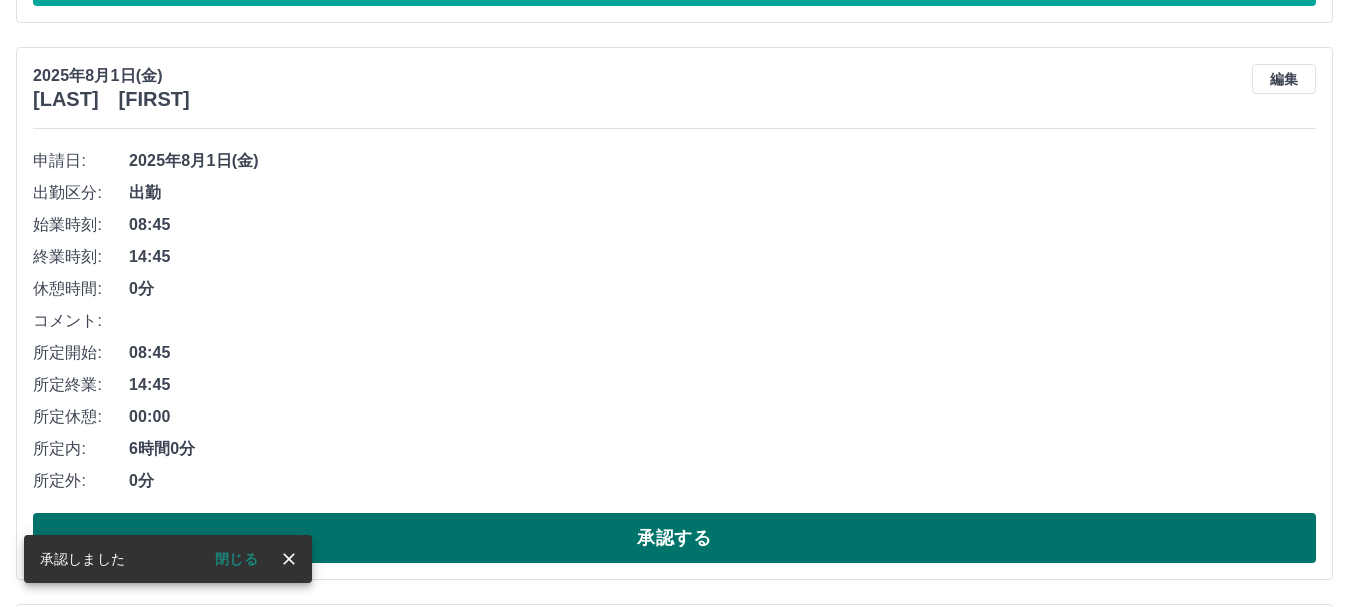 scroll, scrollTop: 1501, scrollLeft: 0, axis: vertical 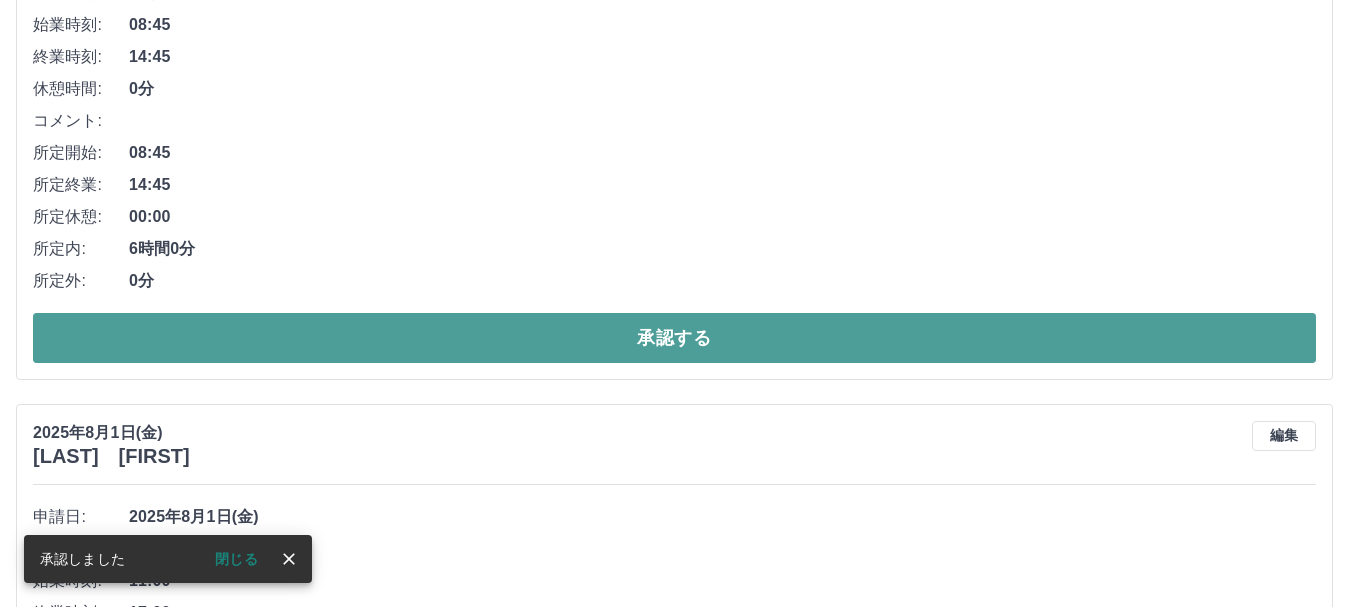 click on "承認する" at bounding box center (674, 338) 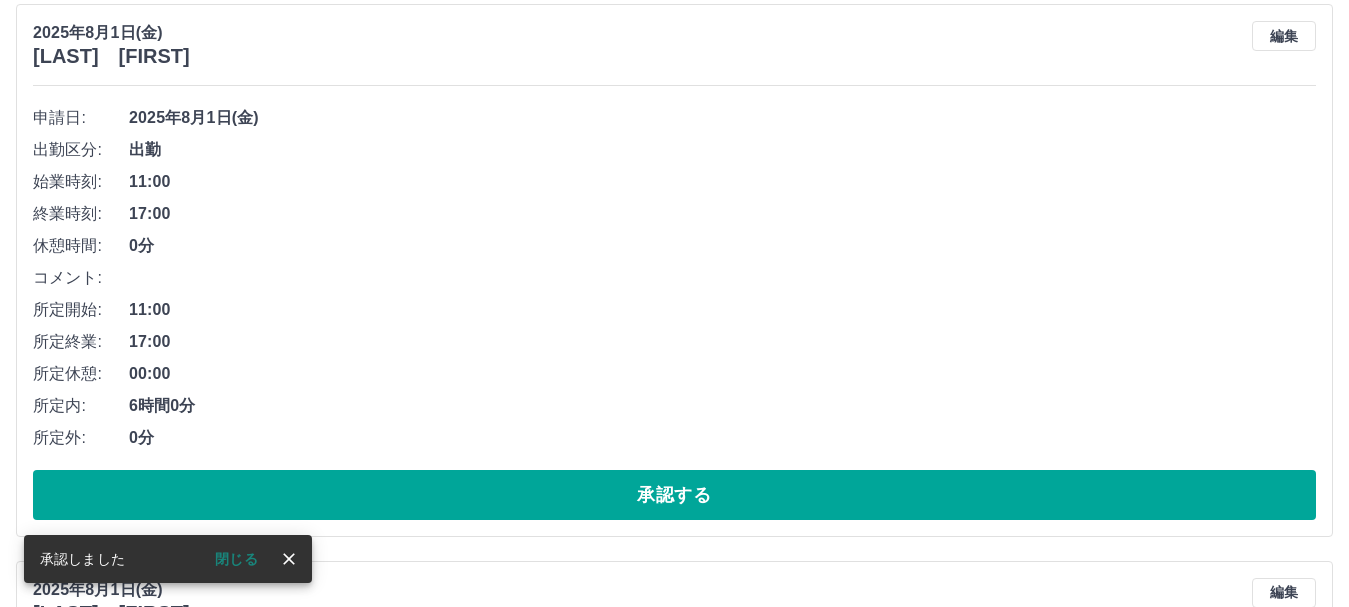 scroll, scrollTop: 1444, scrollLeft: 0, axis: vertical 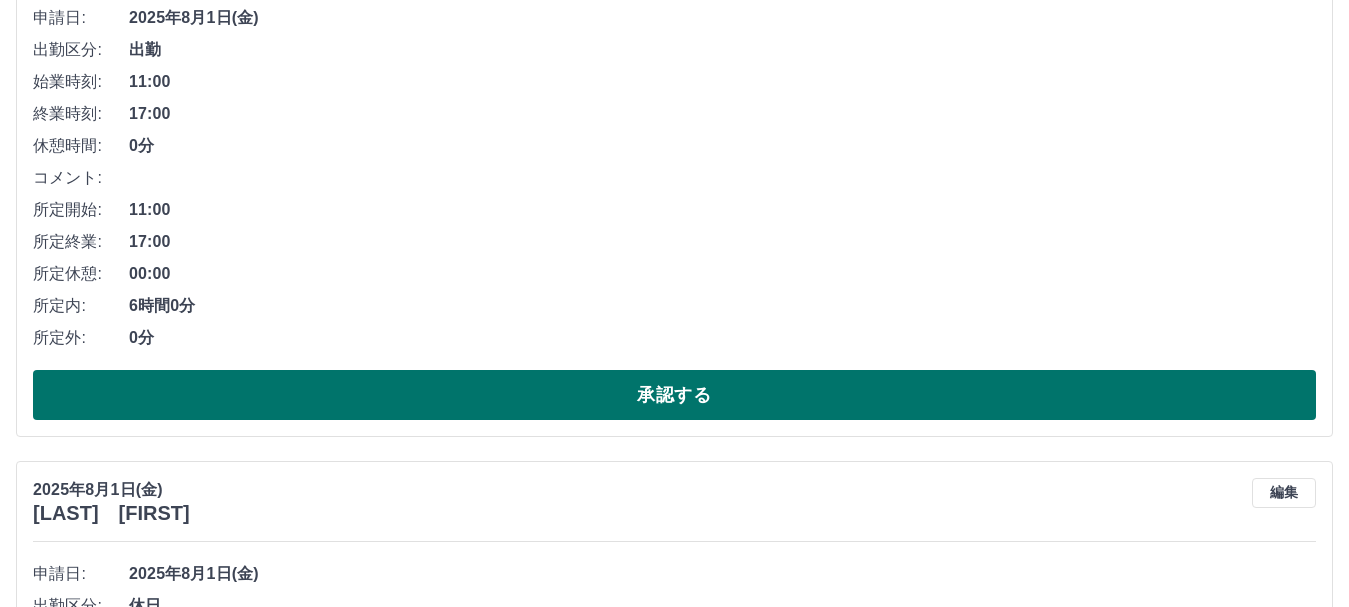 click on "承認する" at bounding box center [674, 395] 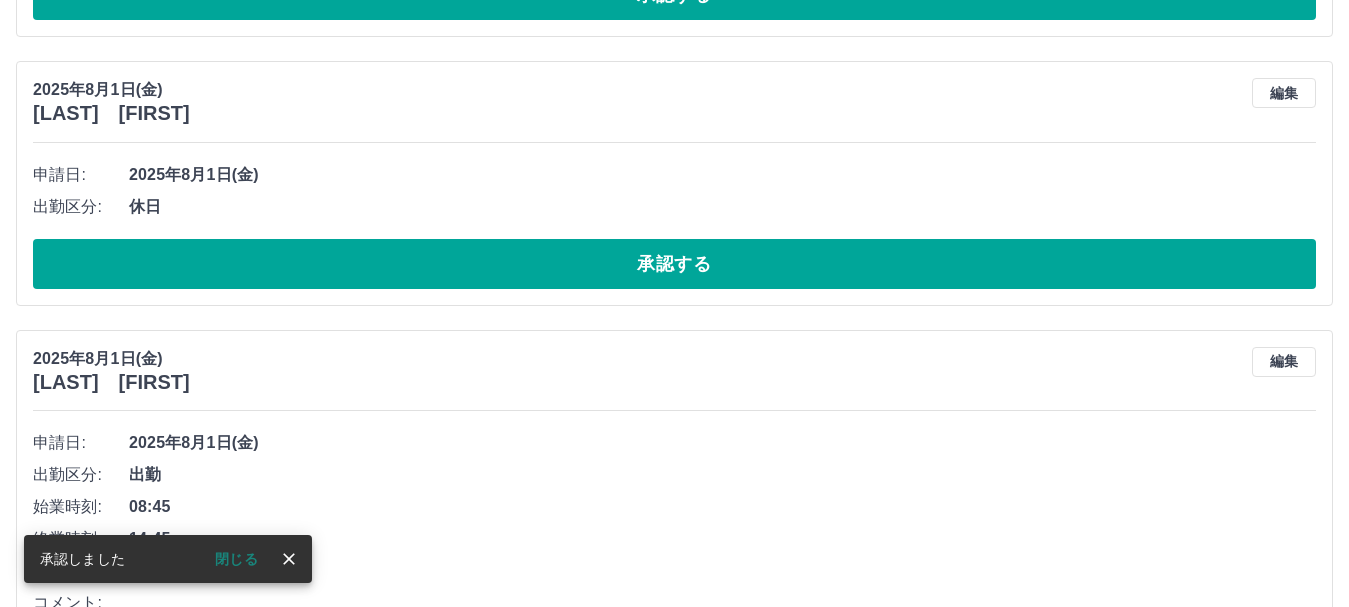 scroll, scrollTop: 1187, scrollLeft: 0, axis: vertical 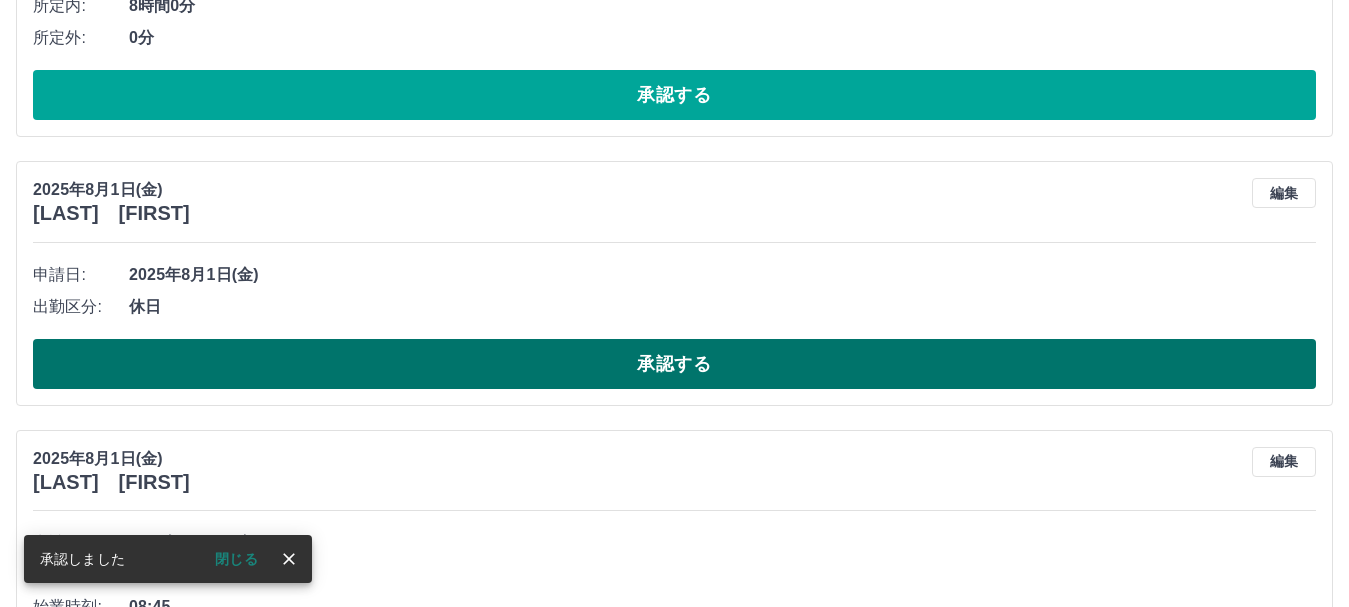 click on "承認する" at bounding box center (674, 364) 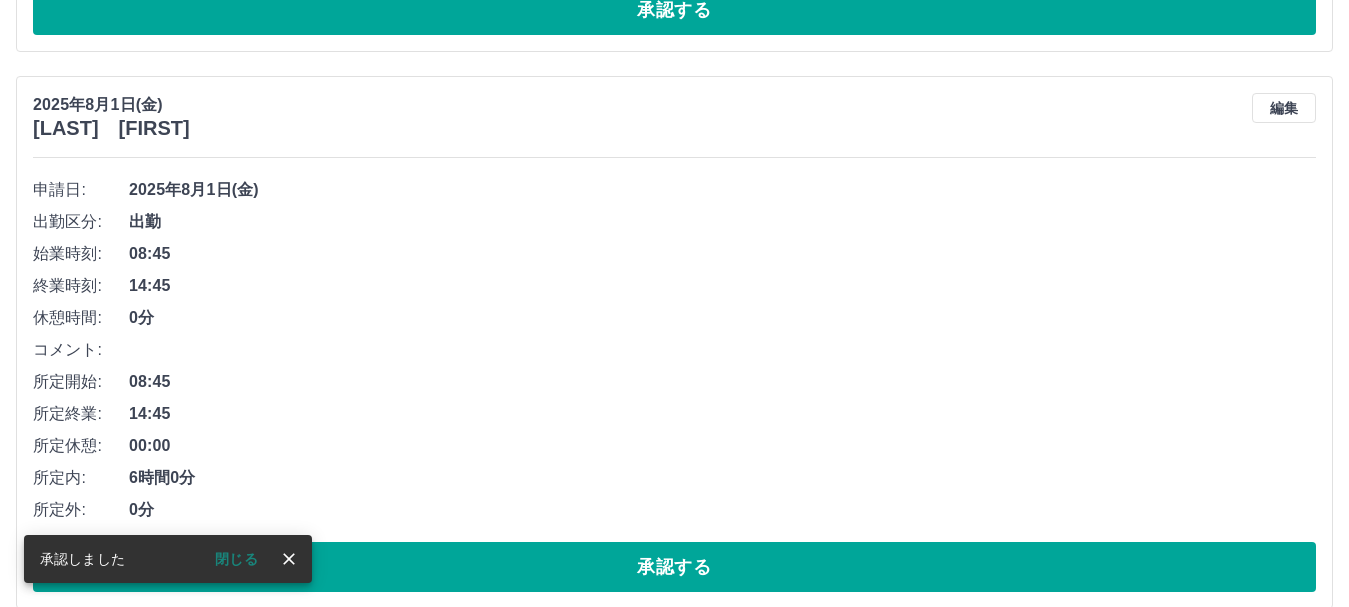scroll, scrollTop: 1387, scrollLeft: 0, axis: vertical 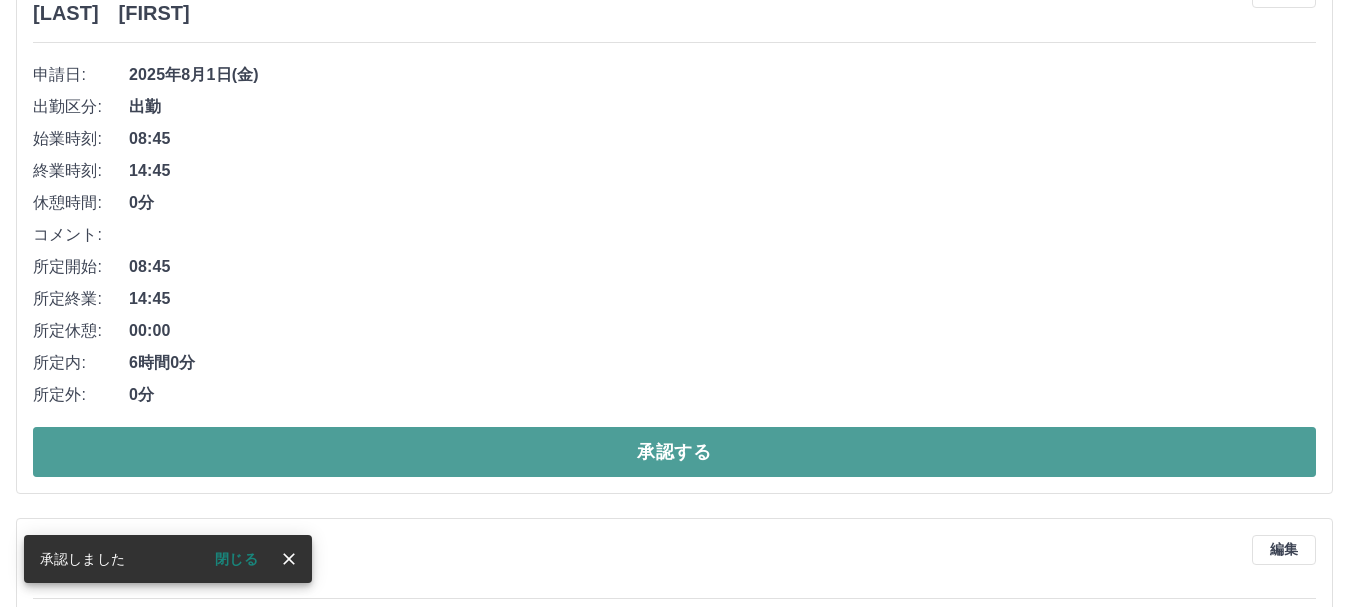 click on "承認する" at bounding box center [674, 452] 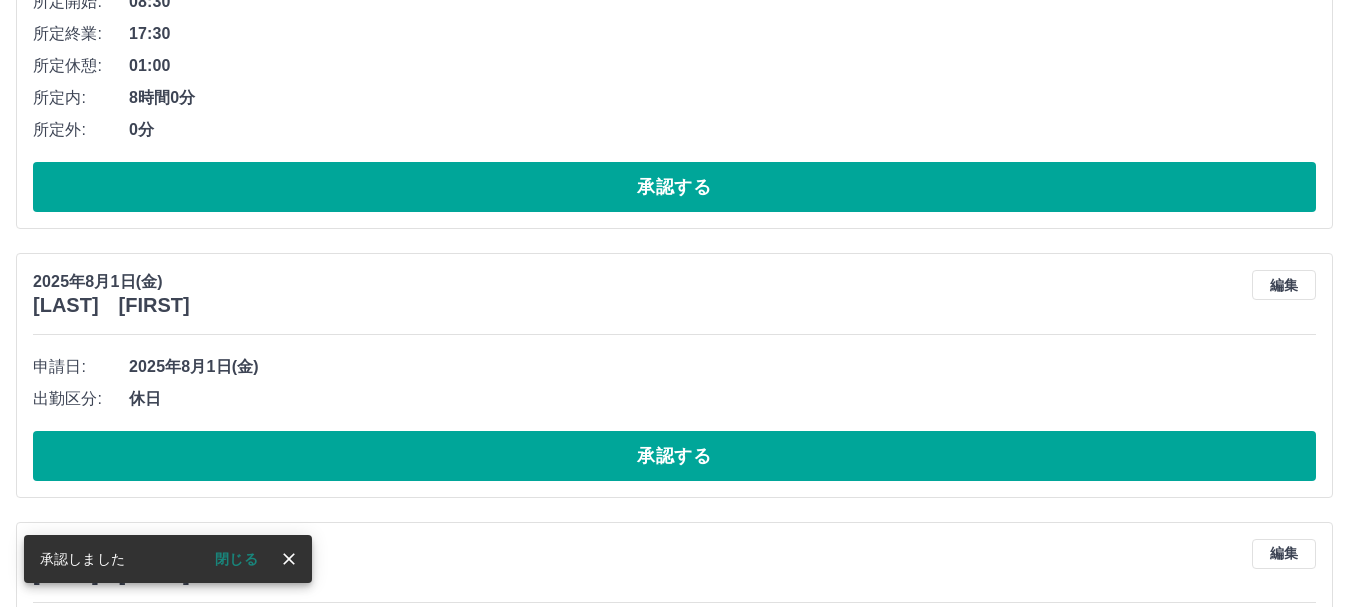 scroll, scrollTop: 1130, scrollLeft: 0, axis: vertical 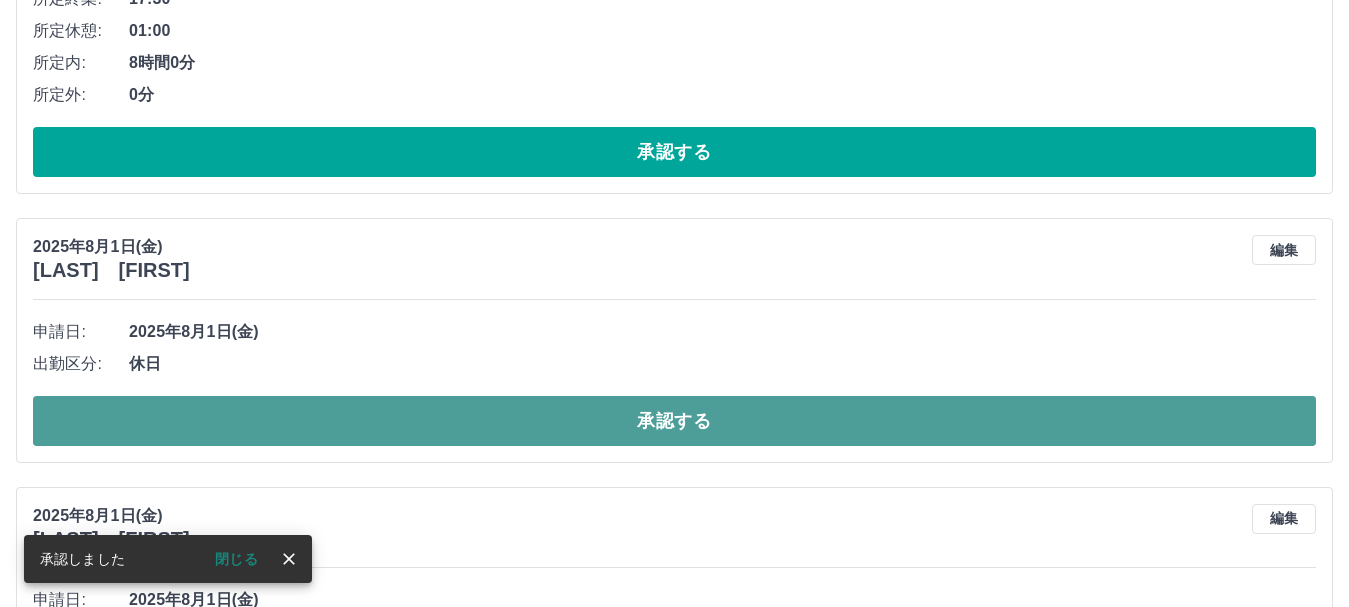 click on "承認する" at bounding box center [674, 421] 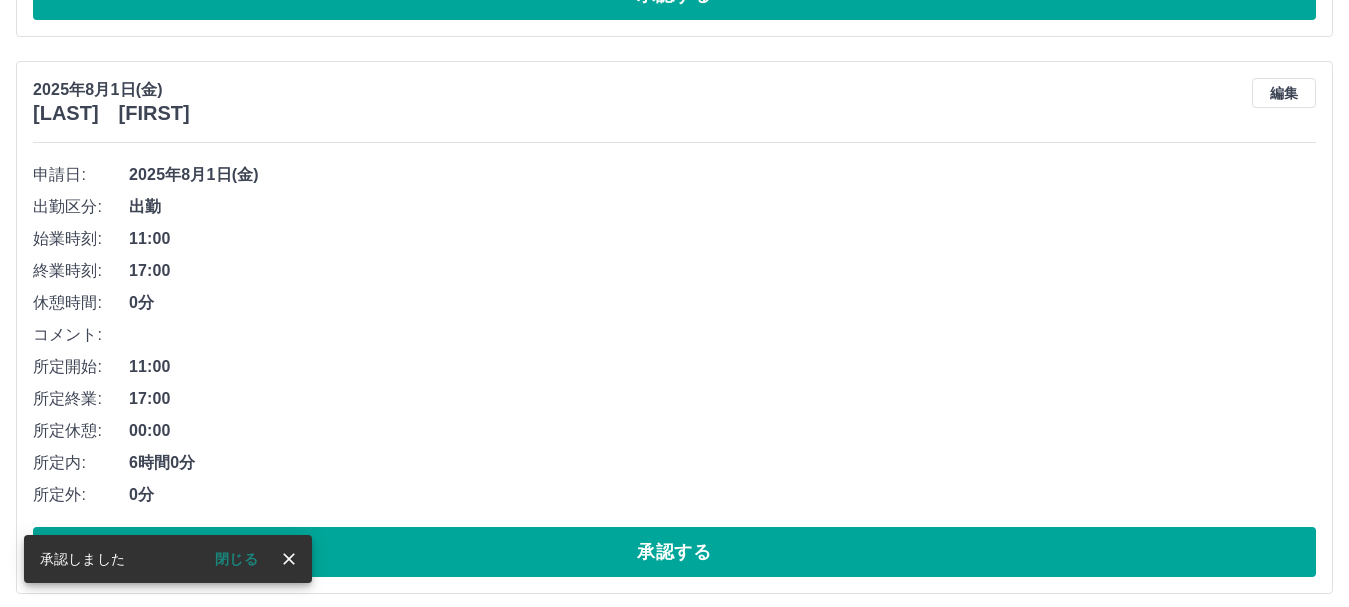 scroll, scrollTop: 1300, scrollLeft: 0, axis: vertical 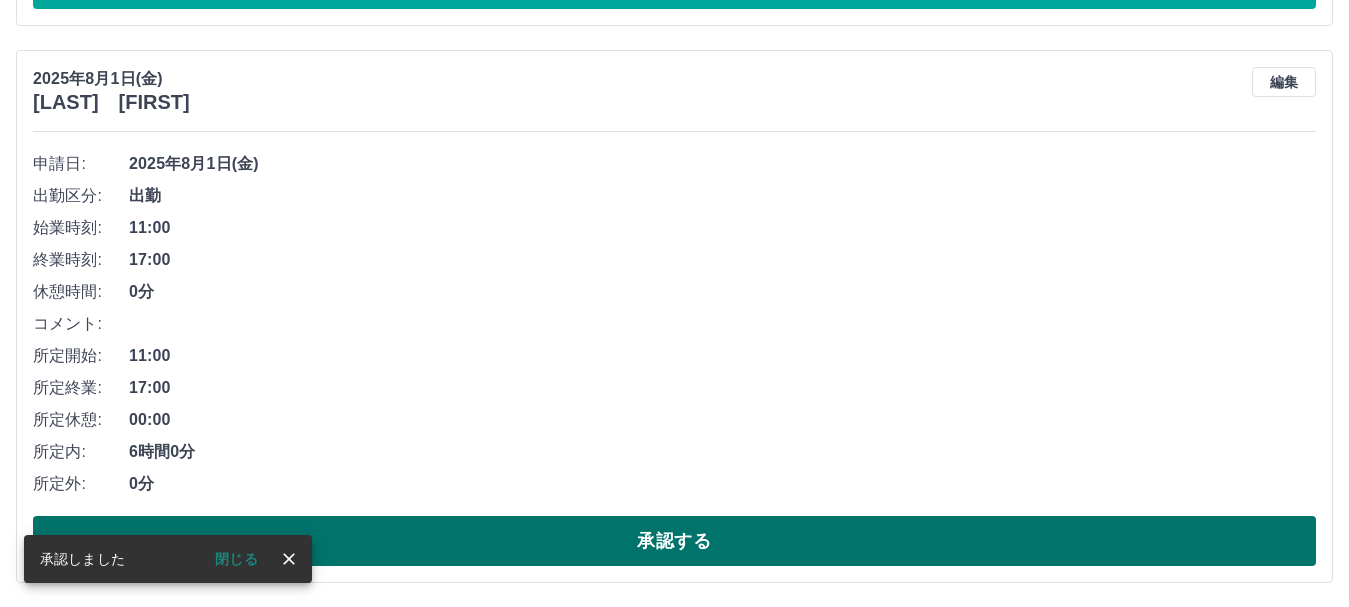 click on "承認する" at bounding box center (674, 541) 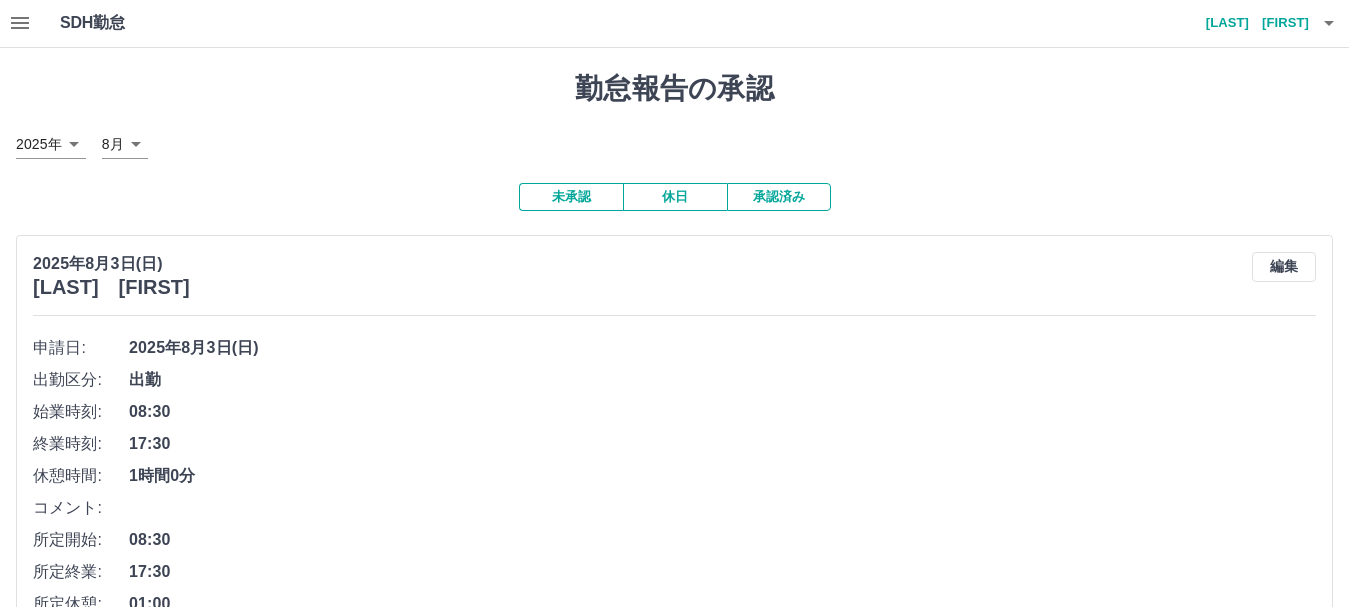 scroll, scrollTop: 0, scrollLeft: 0, axis: both 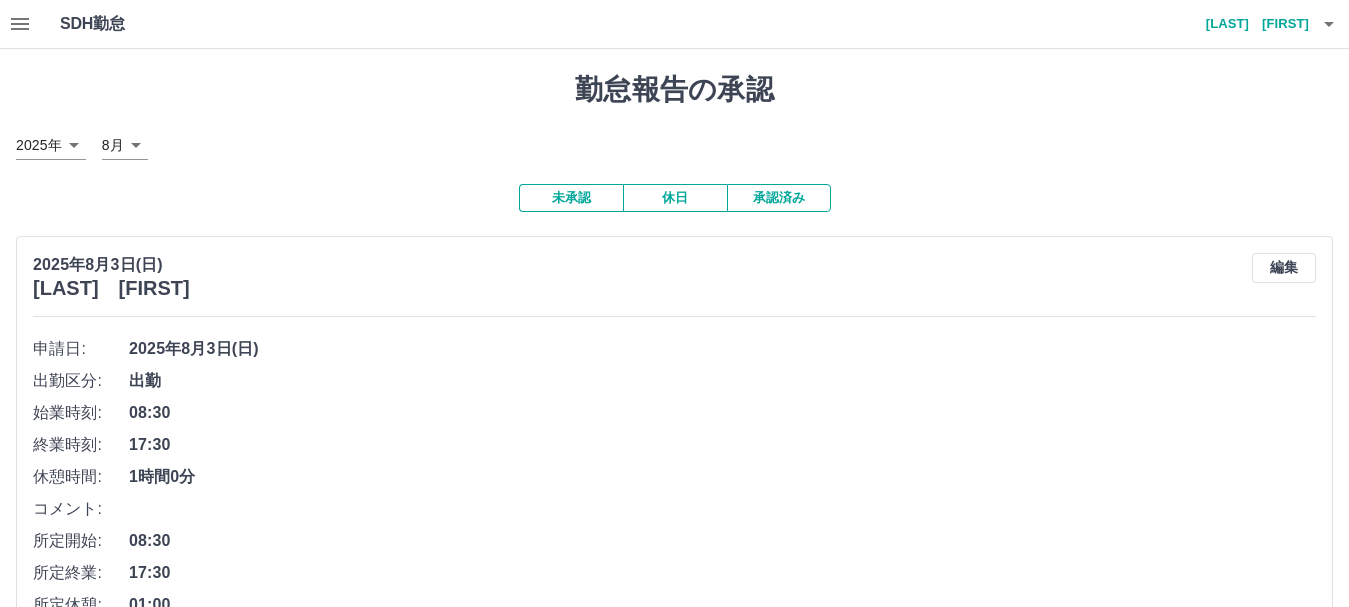 click 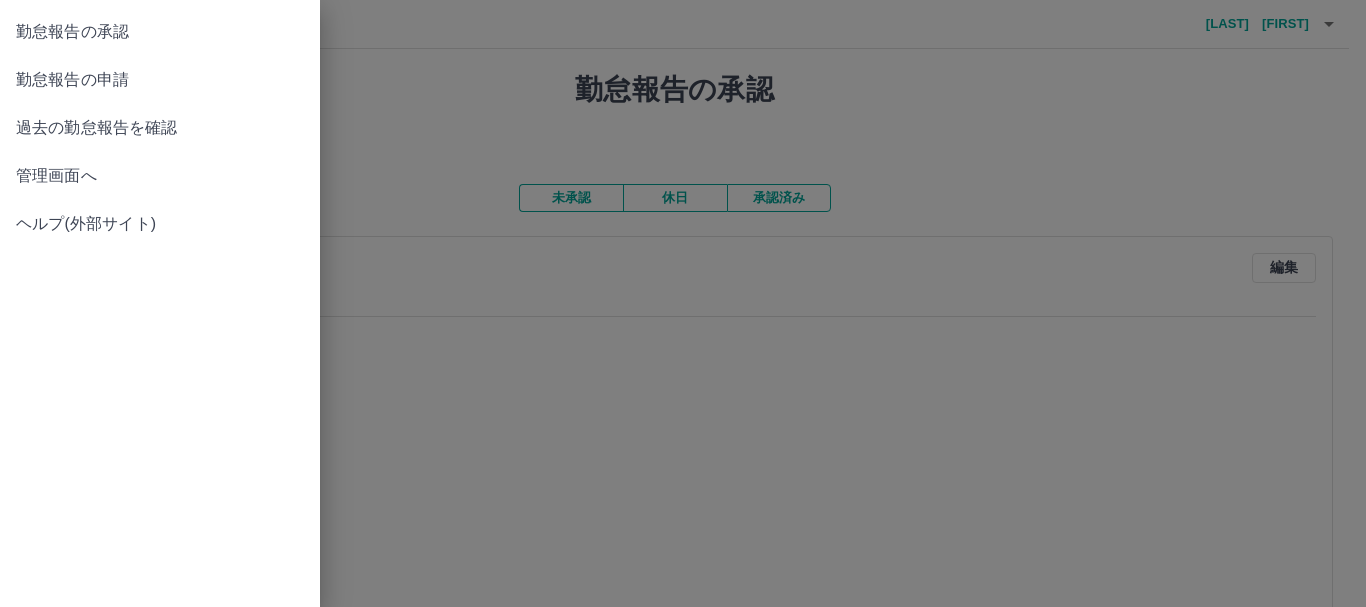 click on "勤怠報告の申請" at bounding box center [160, 80] 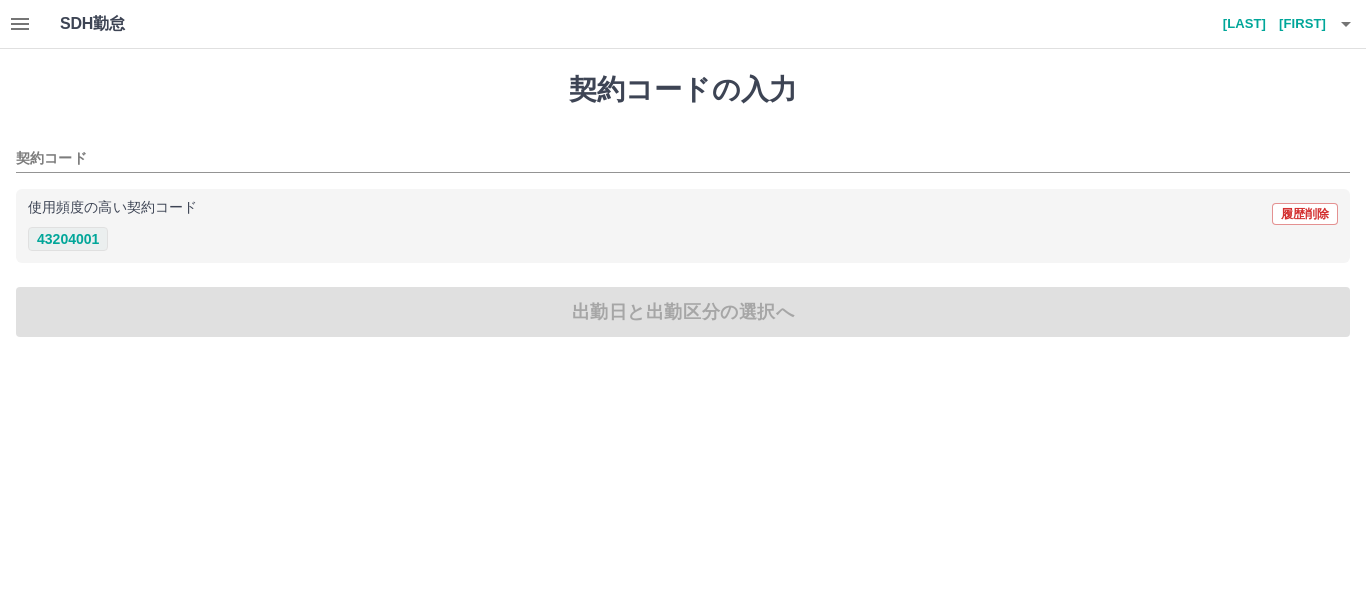 click on "43204001" at bounding box center [68, 239] 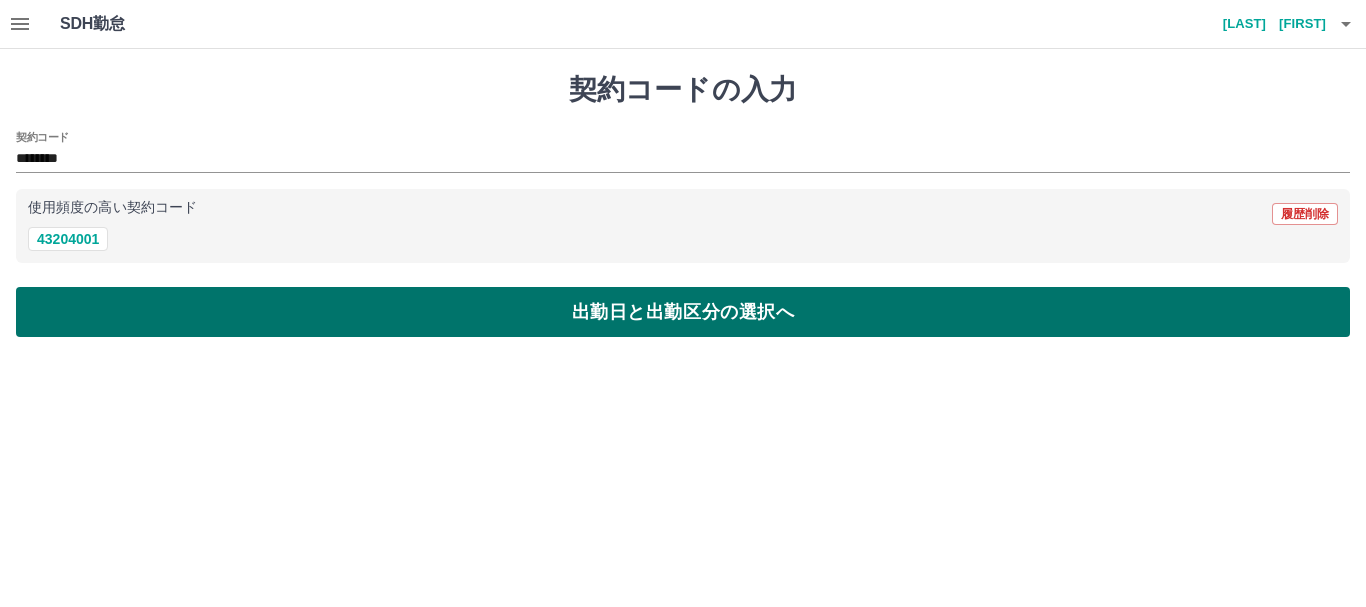 click on "出勤日と出勤区分の選択へ" at bounding box center [683, 312] 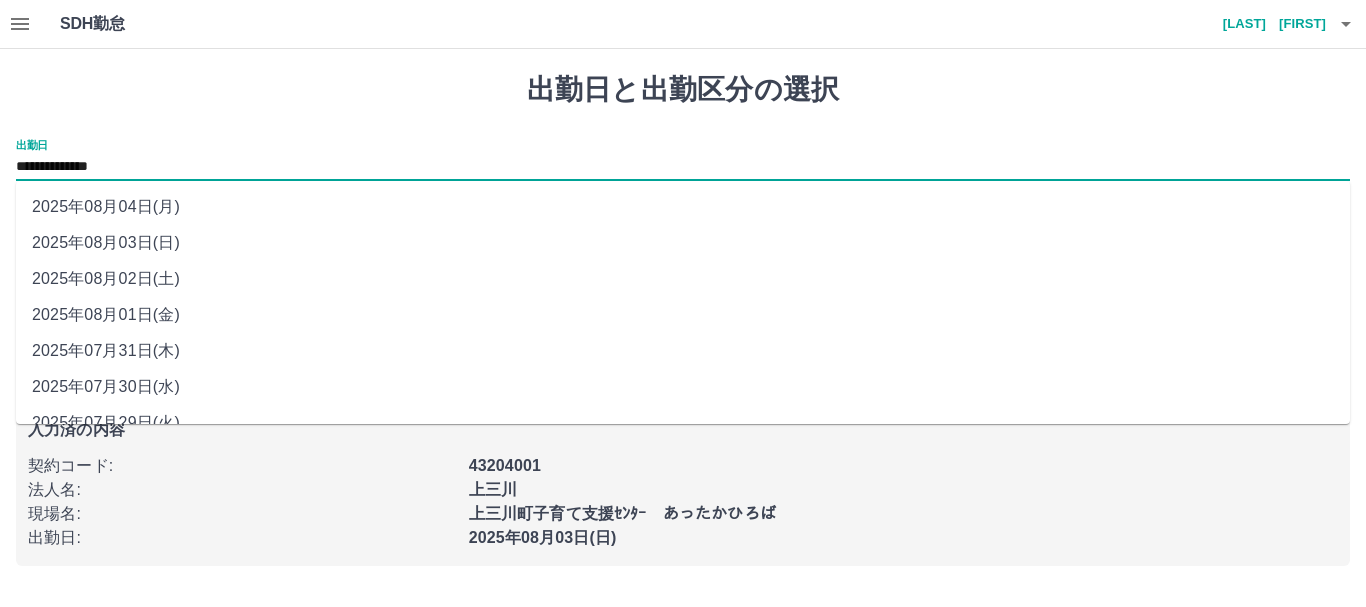 click on "**********" at bounding box center [683, 167] 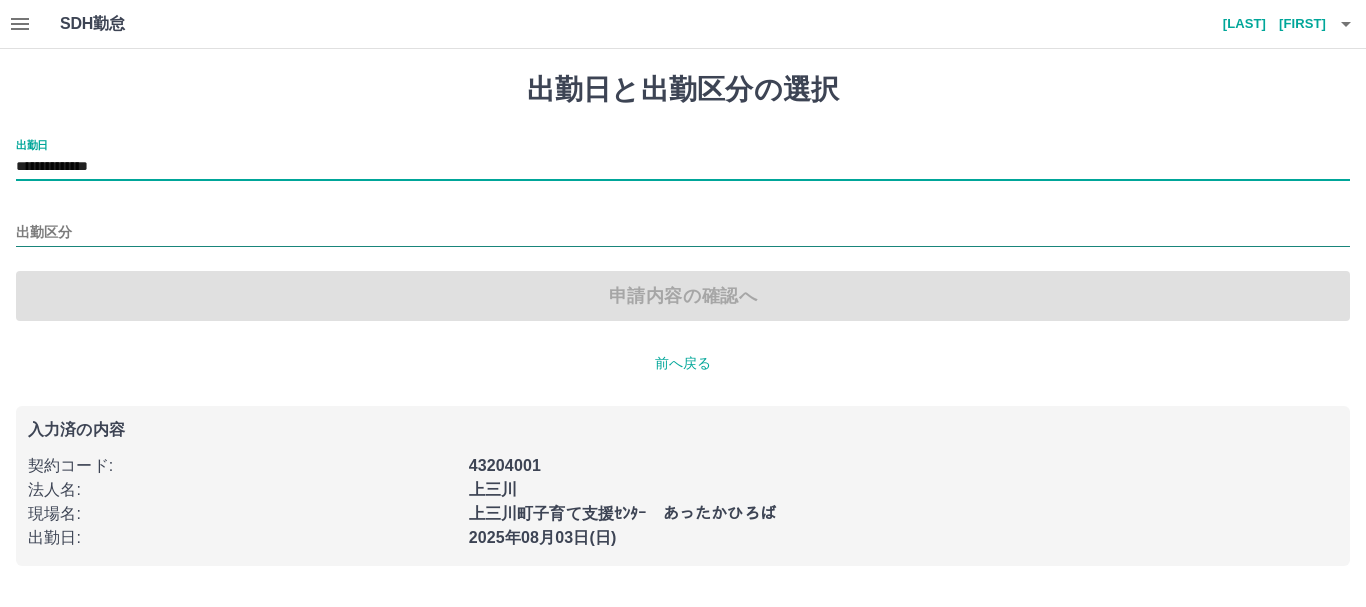 click on "出勤区分" at bounding box center [683, 233] 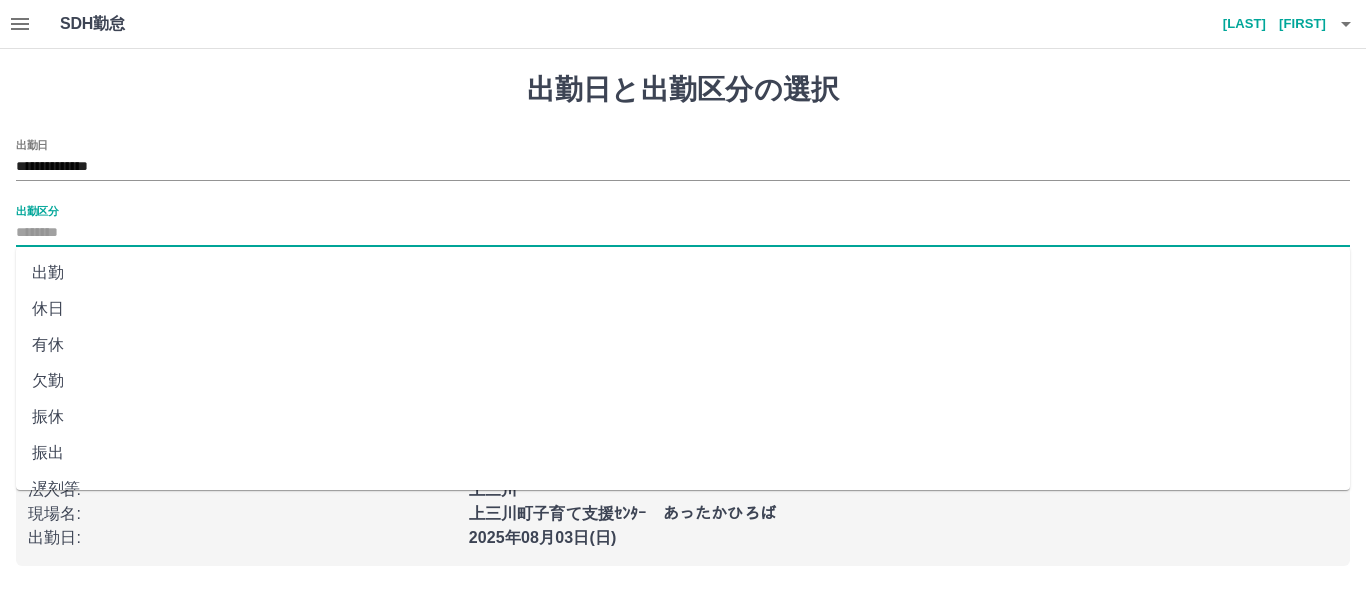 click on "休日" at bounding box center (683, 309) 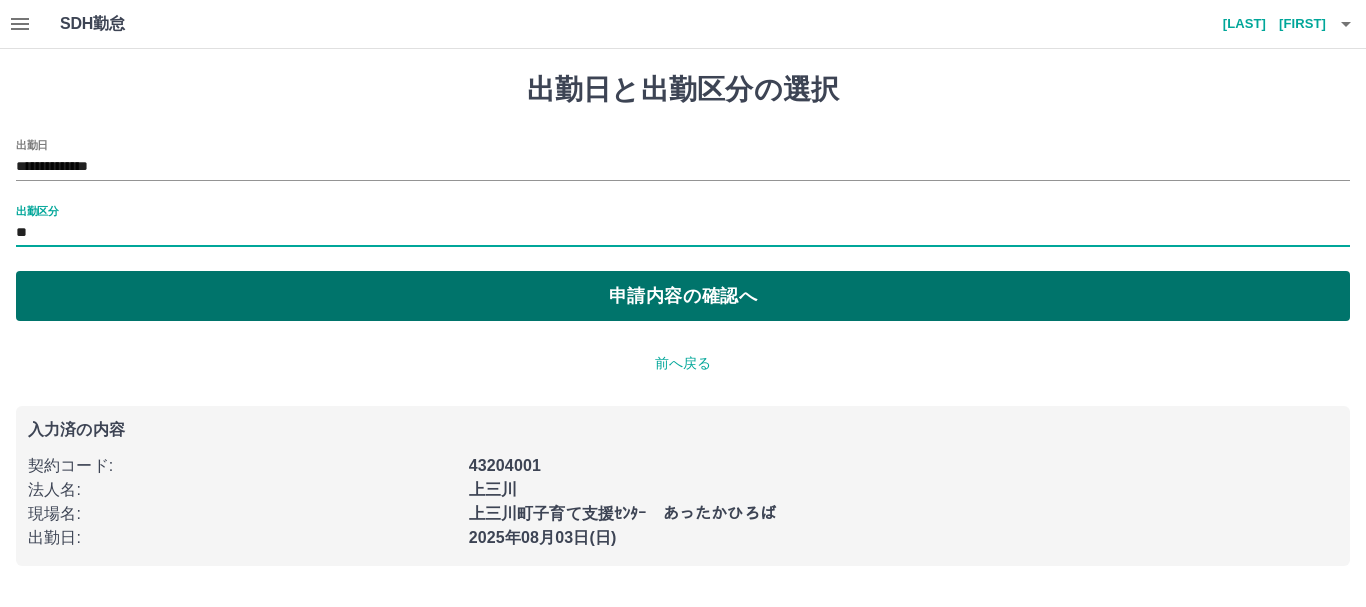 click on "申請内容の確認へ" at bounding box center [683, 296] 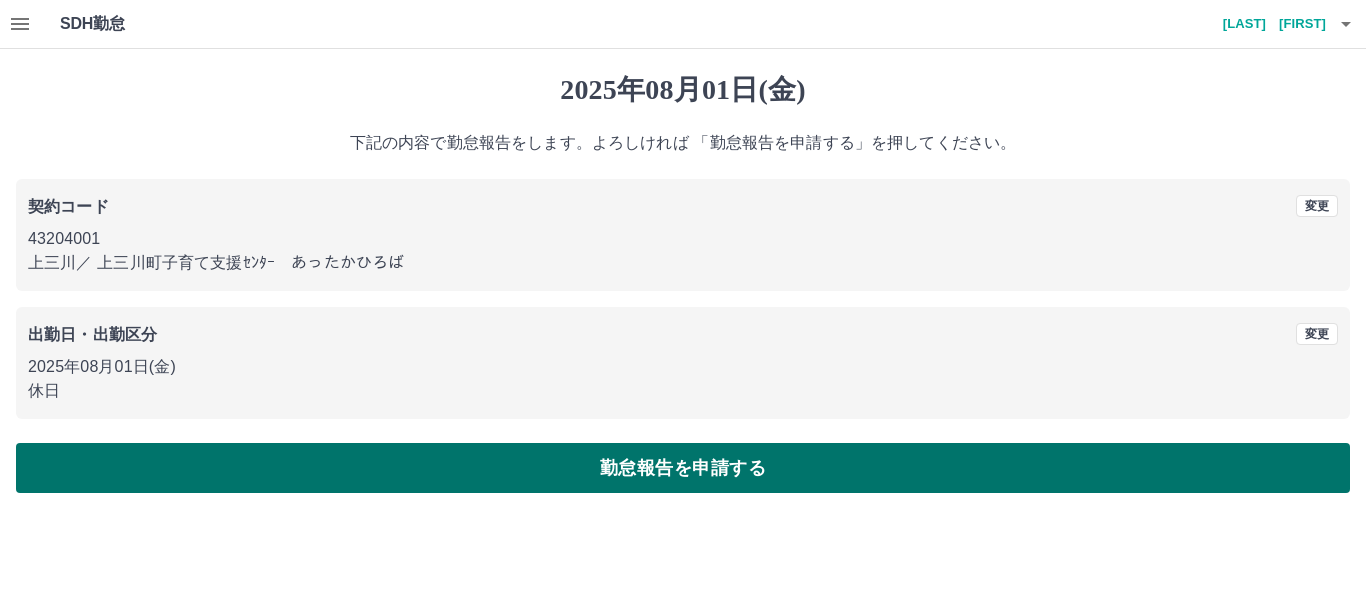 click on "勤怠報告を申請する" at bounding box center (683, 468) 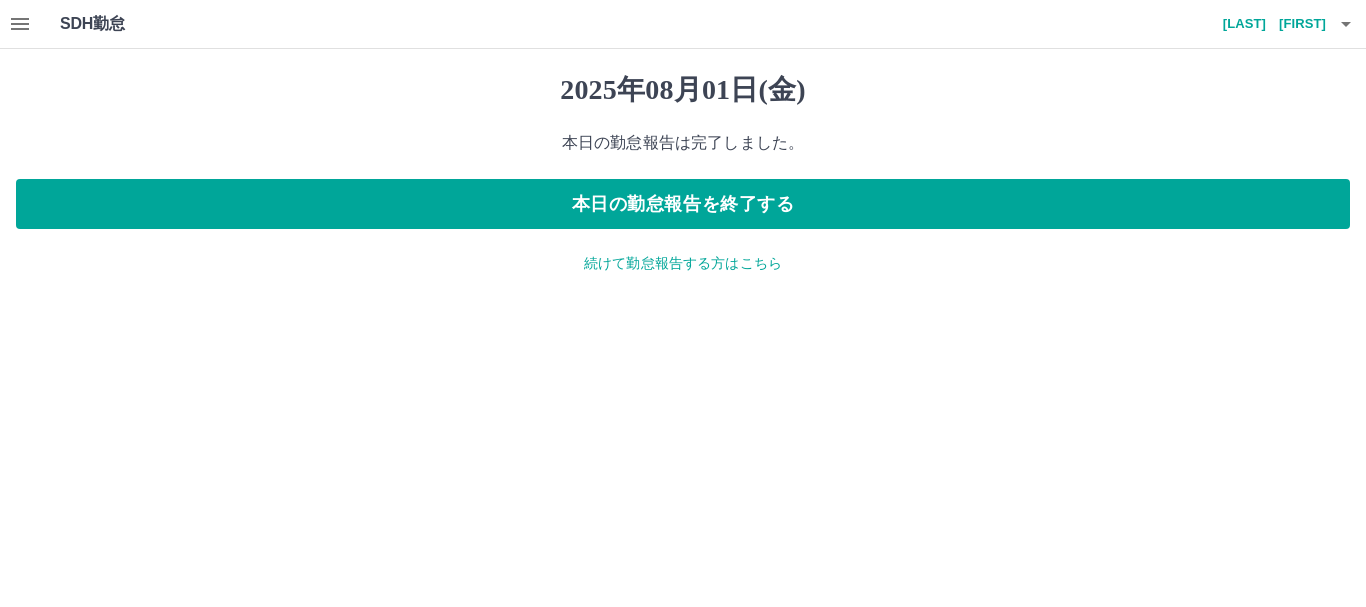 click on "続けて勤怠報告する方はこちら" at bounding box center (683, 263) 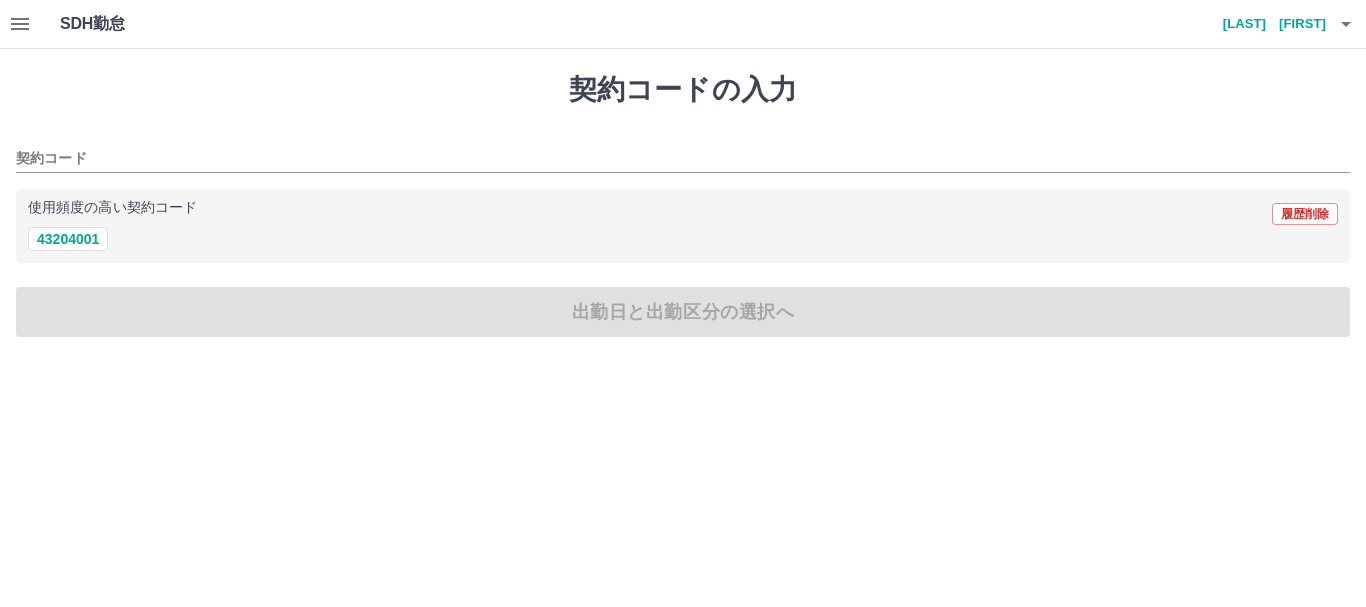 click on "使用頻度の高い契約コード 履歴削除" at bounding box center (683, 214) 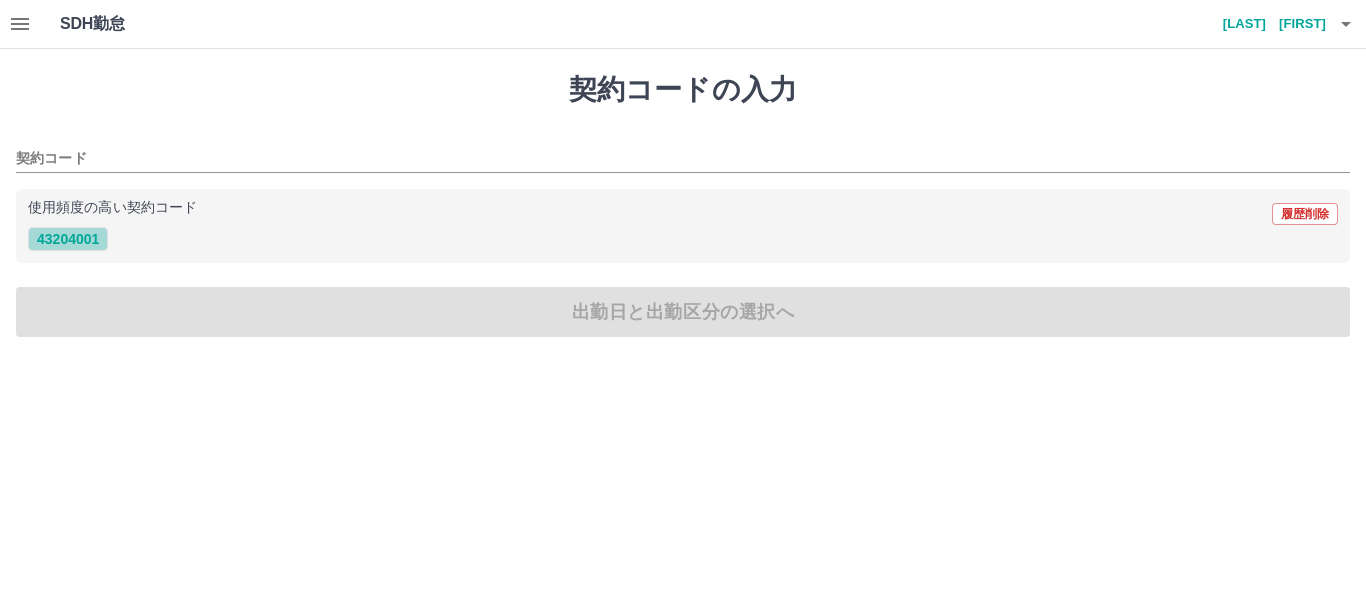 click on "43204001" at bounding box center (68, 239) 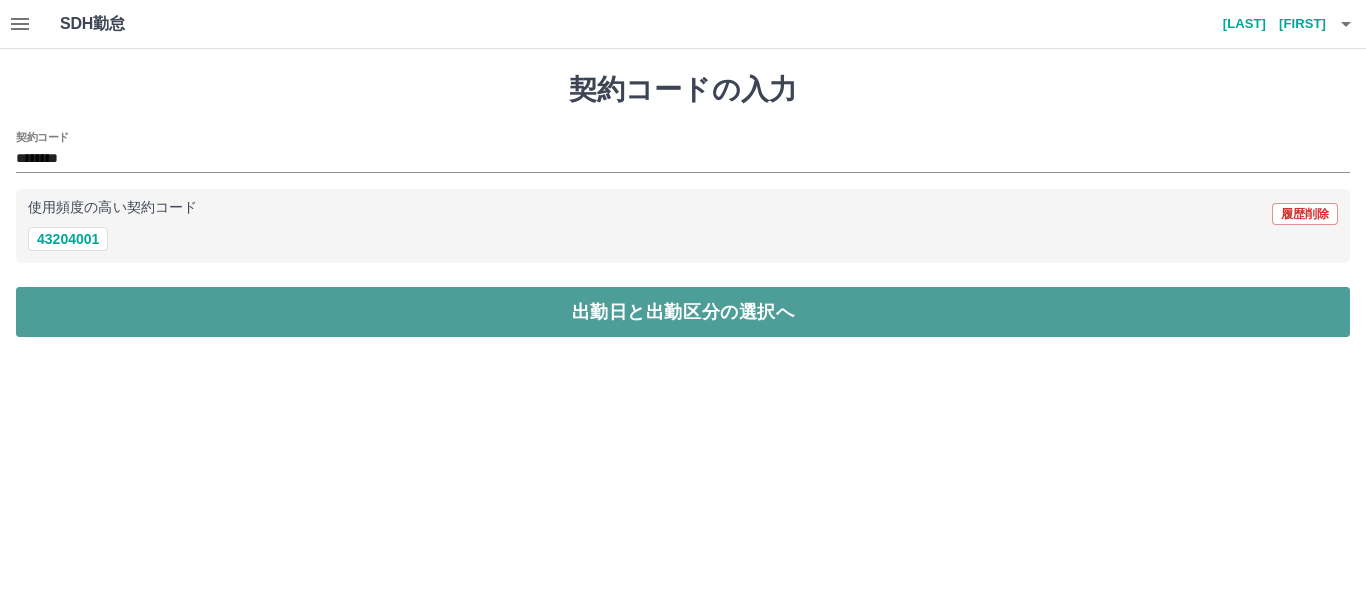 click on "出勤日と出勤区分の選択へ" at bounding box center [683, 312] 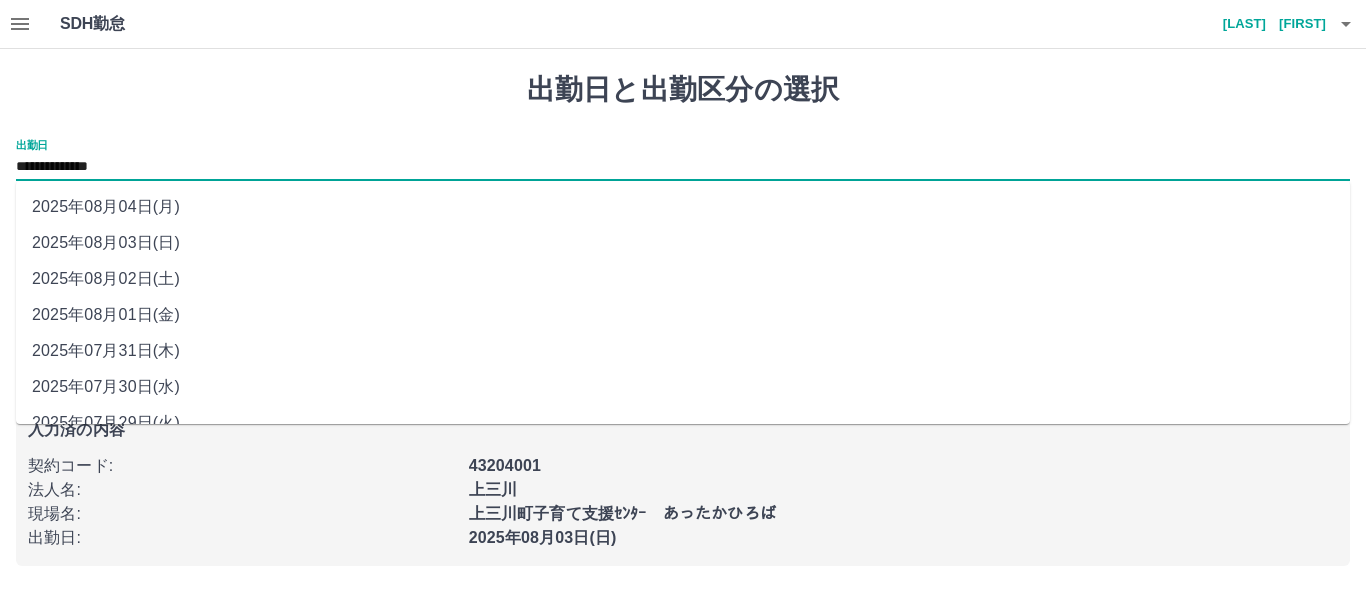 click on "**********" at bounding box center [683, 167] 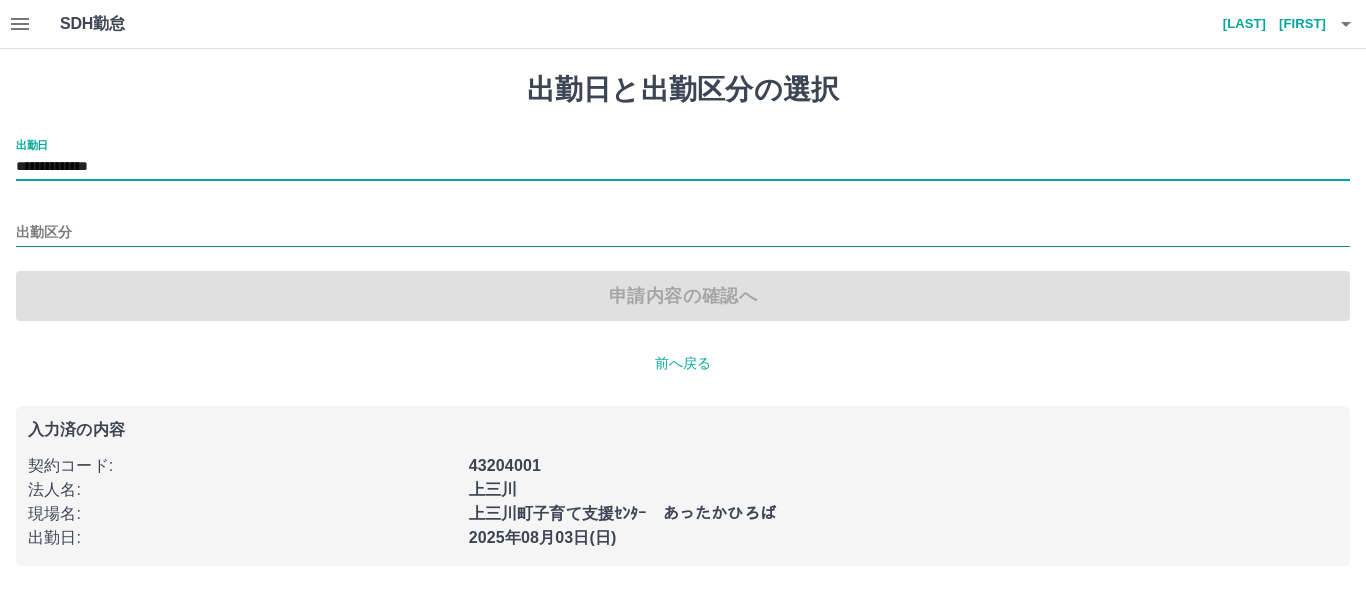 drag, startPoint x: 75, startPoint y: 220, endPoint x: 77, endPoint y: 236, distance: 16.124516 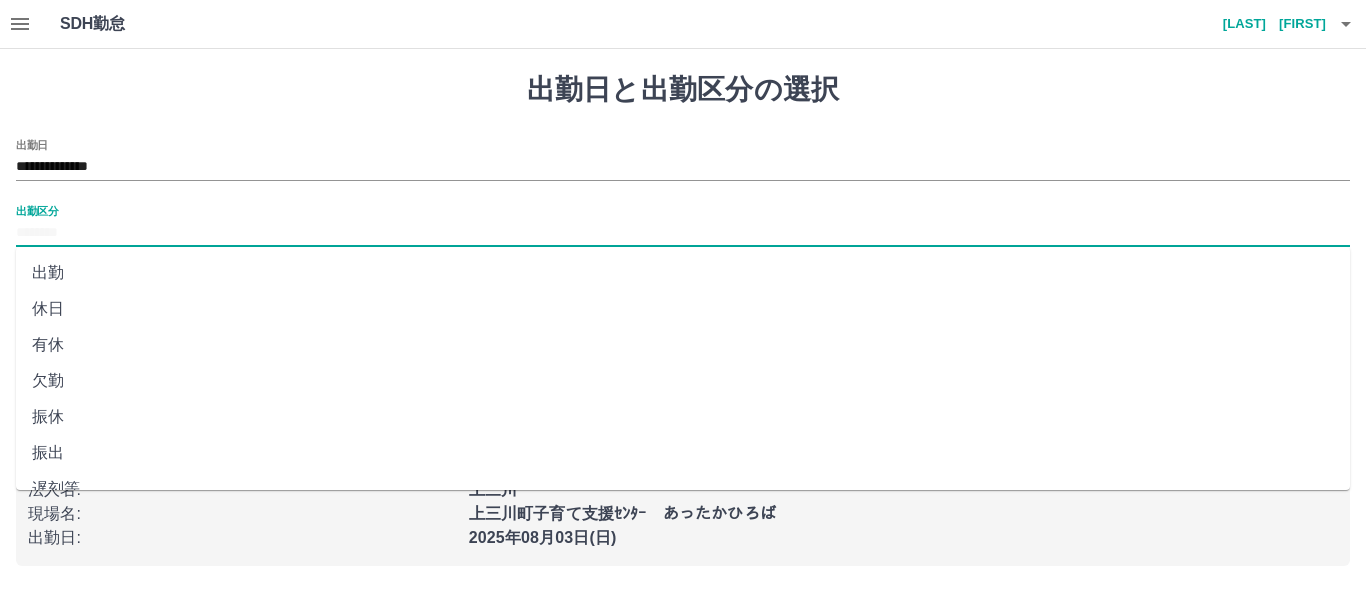 click on "休日" at bounding box center [683, 309] 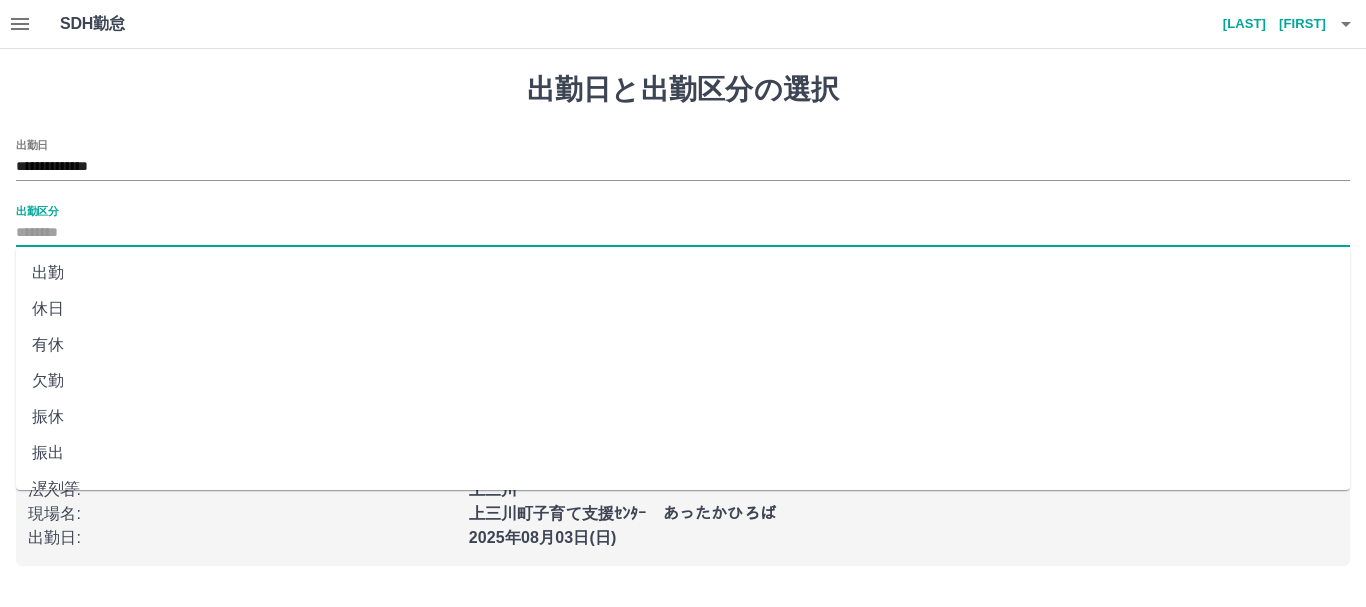 type on "**" 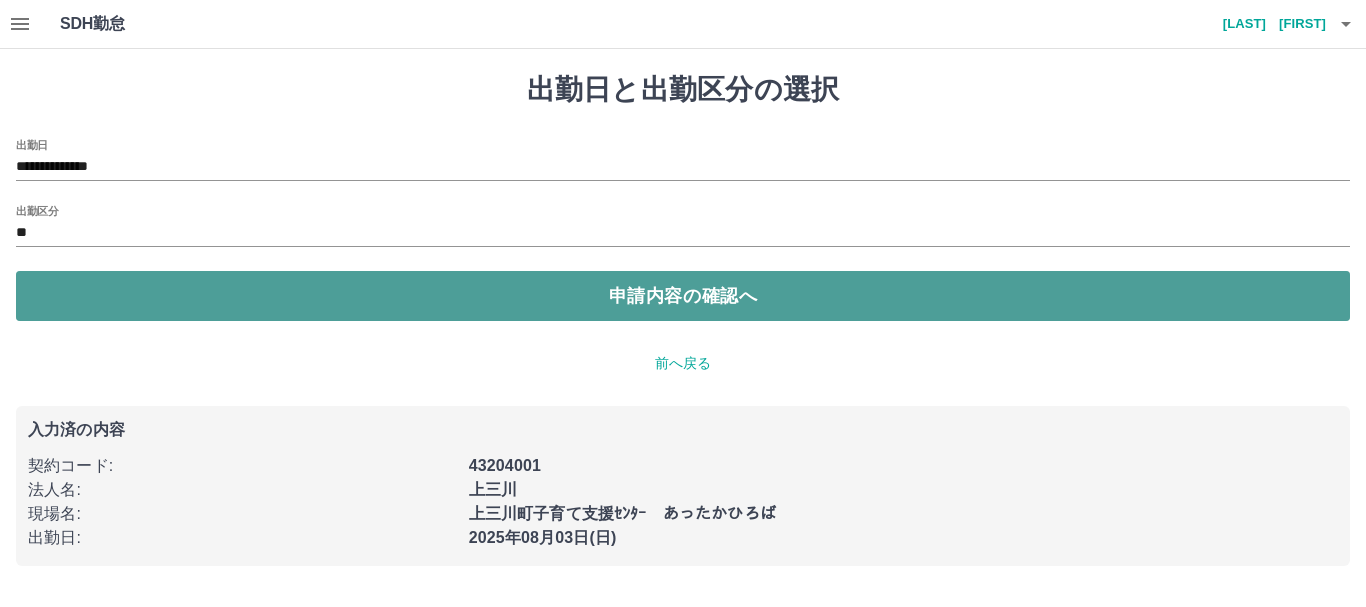 click on "申請内容の確認へ" at bounding box center [683, 296] 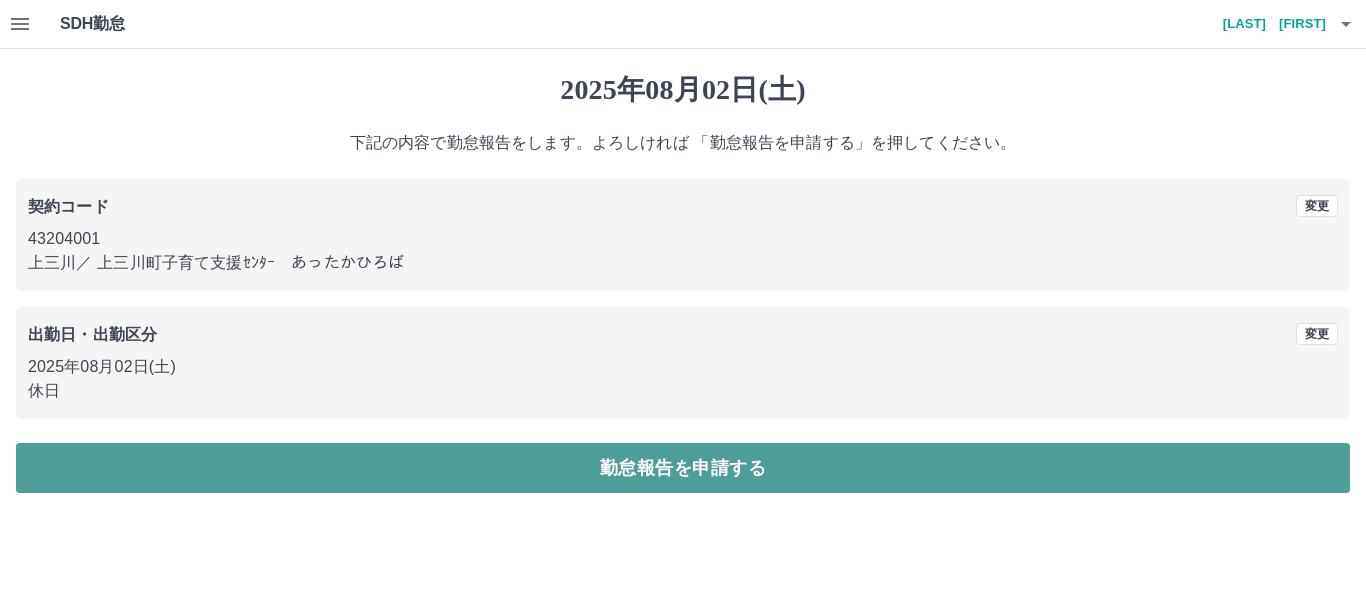 click on "勤怠報告を申請する" at bounding box center (683, 468) 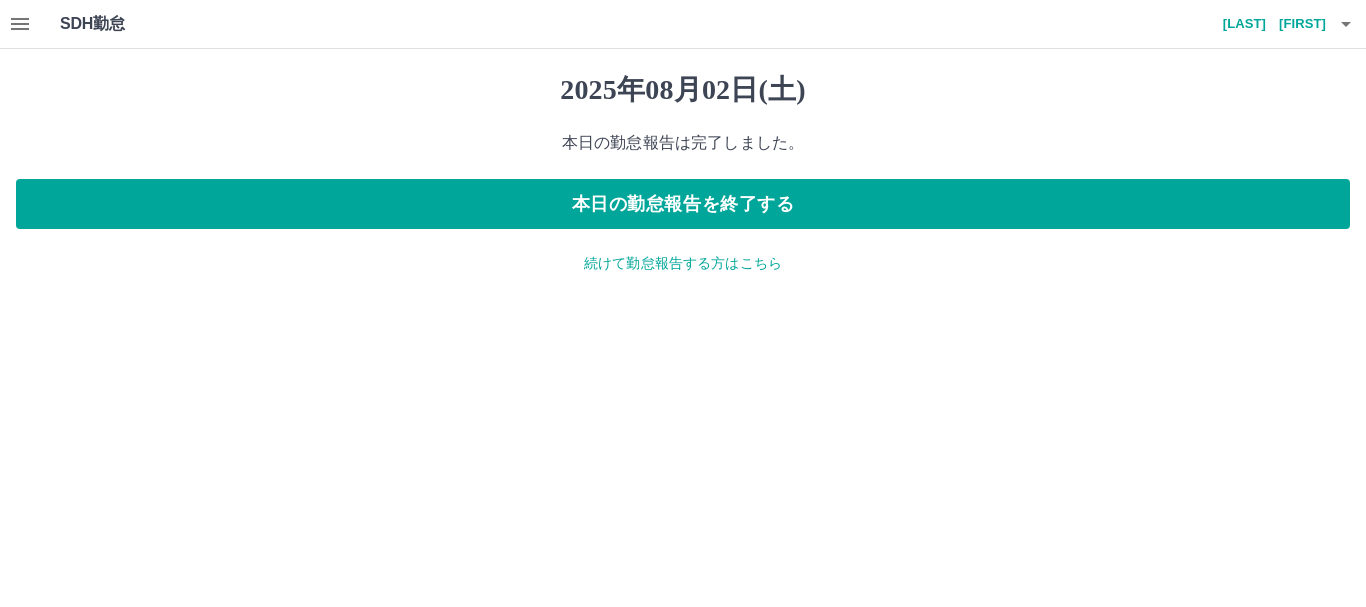click on "続けて勤怠報告する方はこちら" at bounding box center [683, 263] 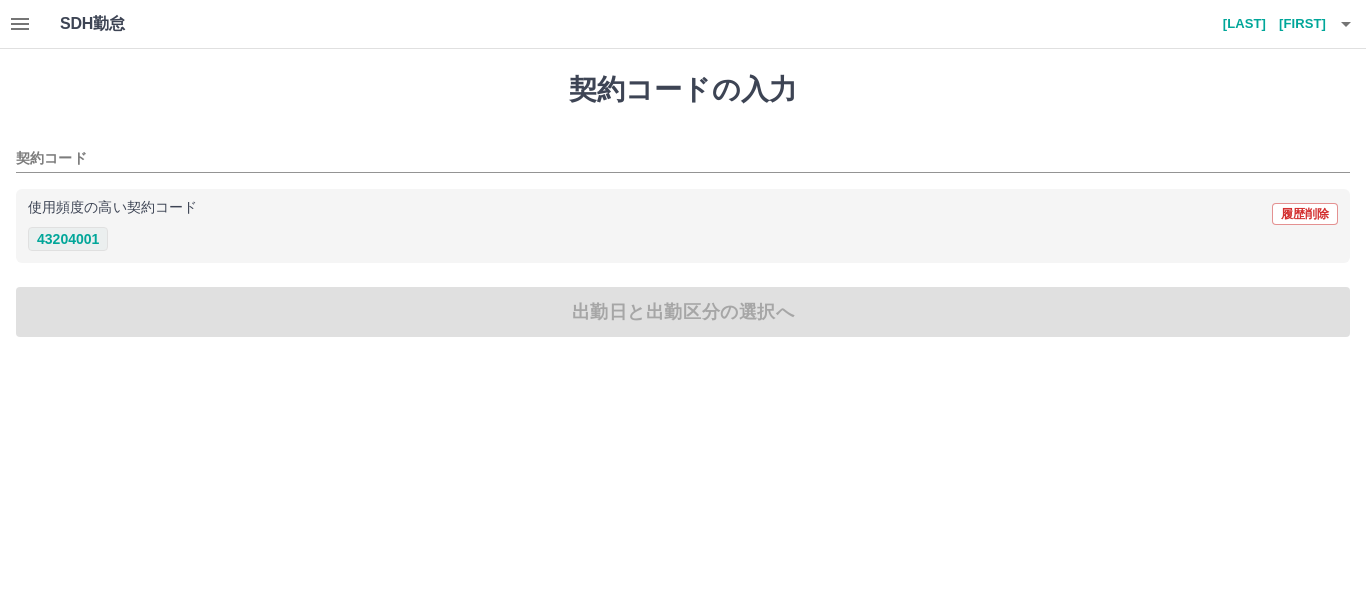 click on "43204001" at bounding box center [68, 239] 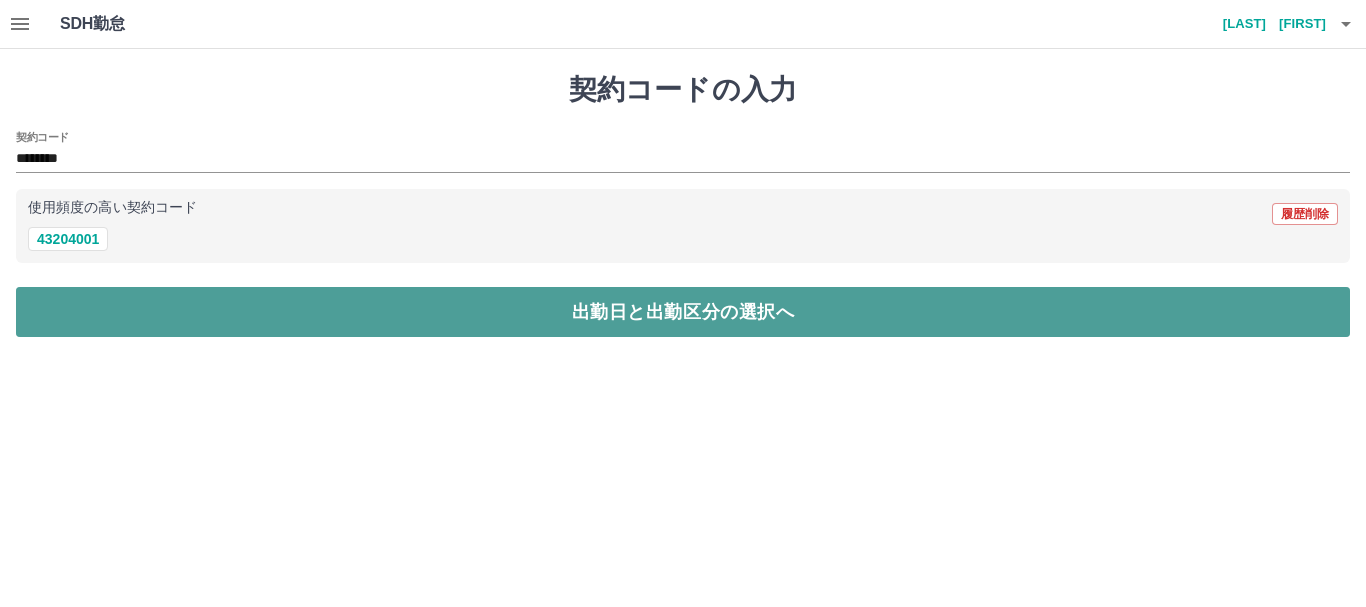 click on "出勤日と出勤区分の選択へ" at bounding box center [683, 312] 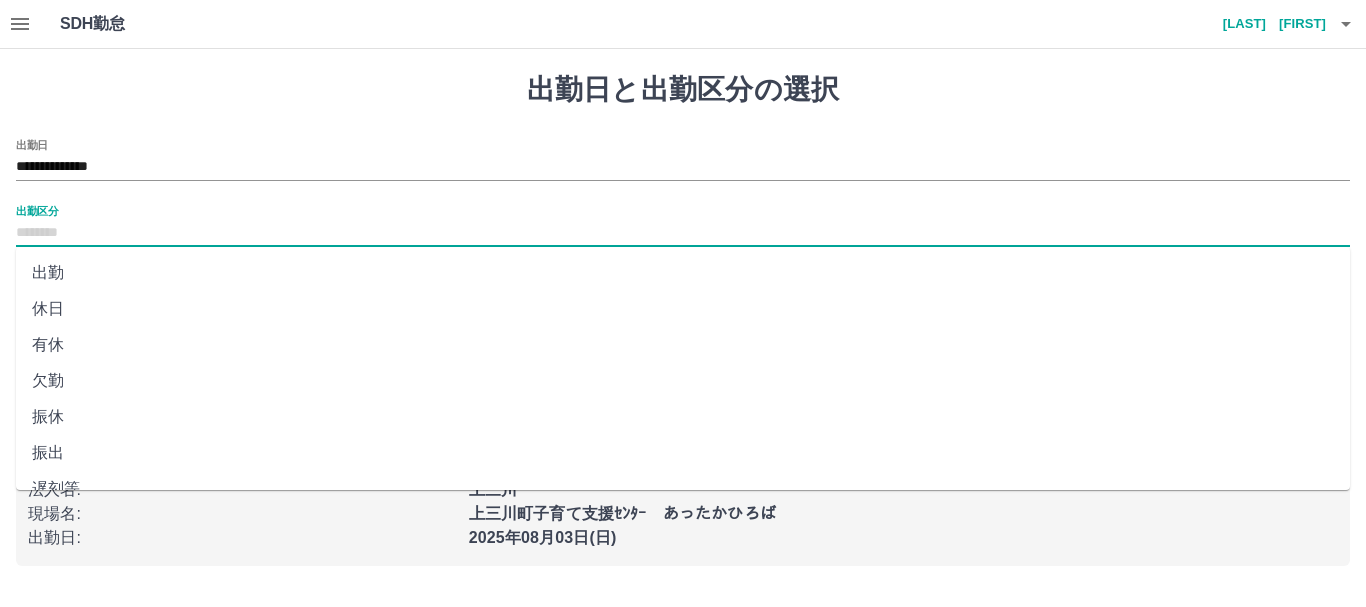click on "出勤区分" at bounding box center (683, 233) 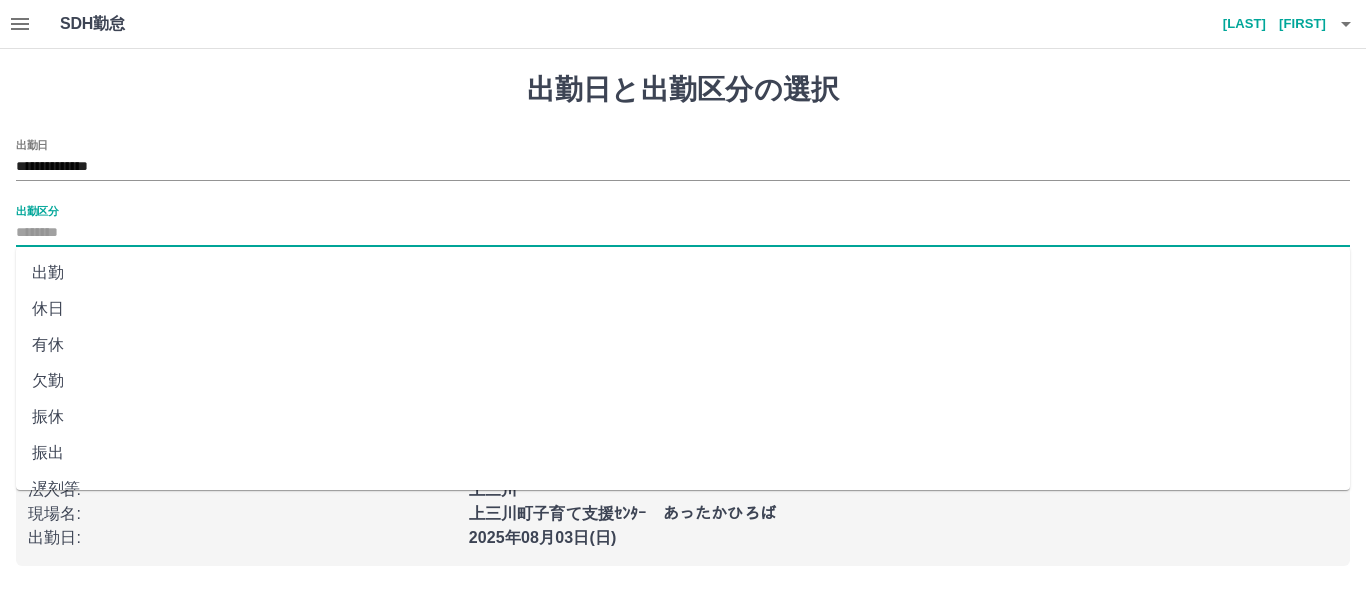 click on "出勤" at bounding box center [683, 273] 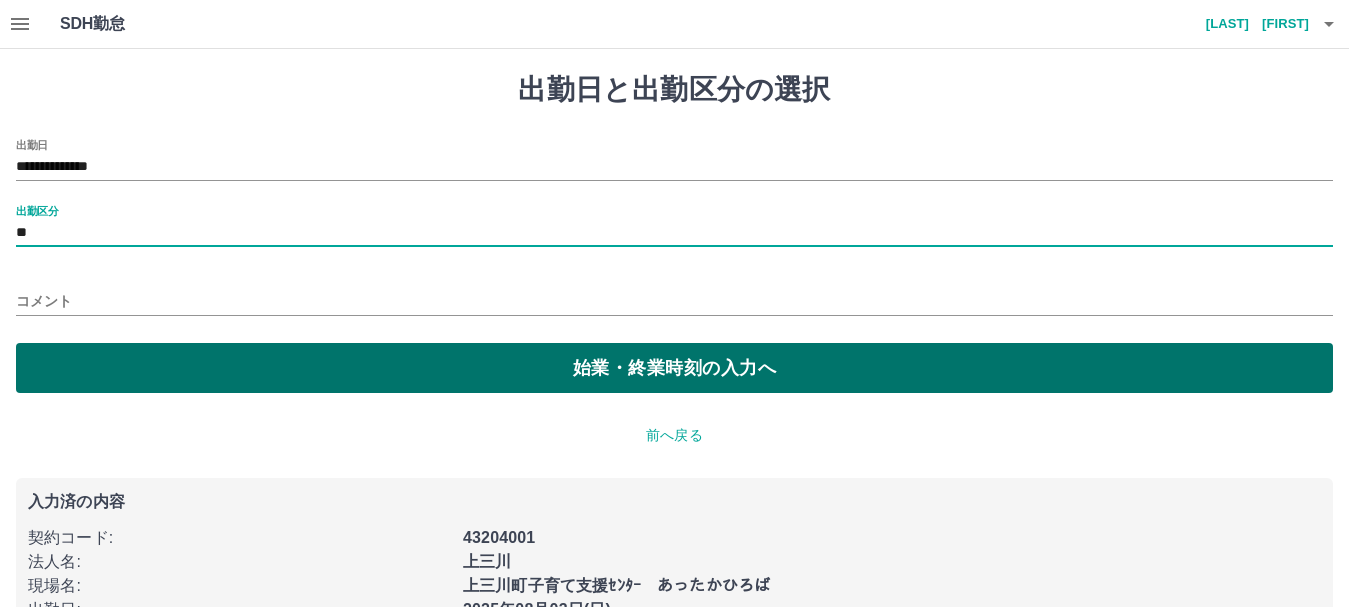 click on "始業・終業時刻の入力へ" at bounding box center (674, 368) 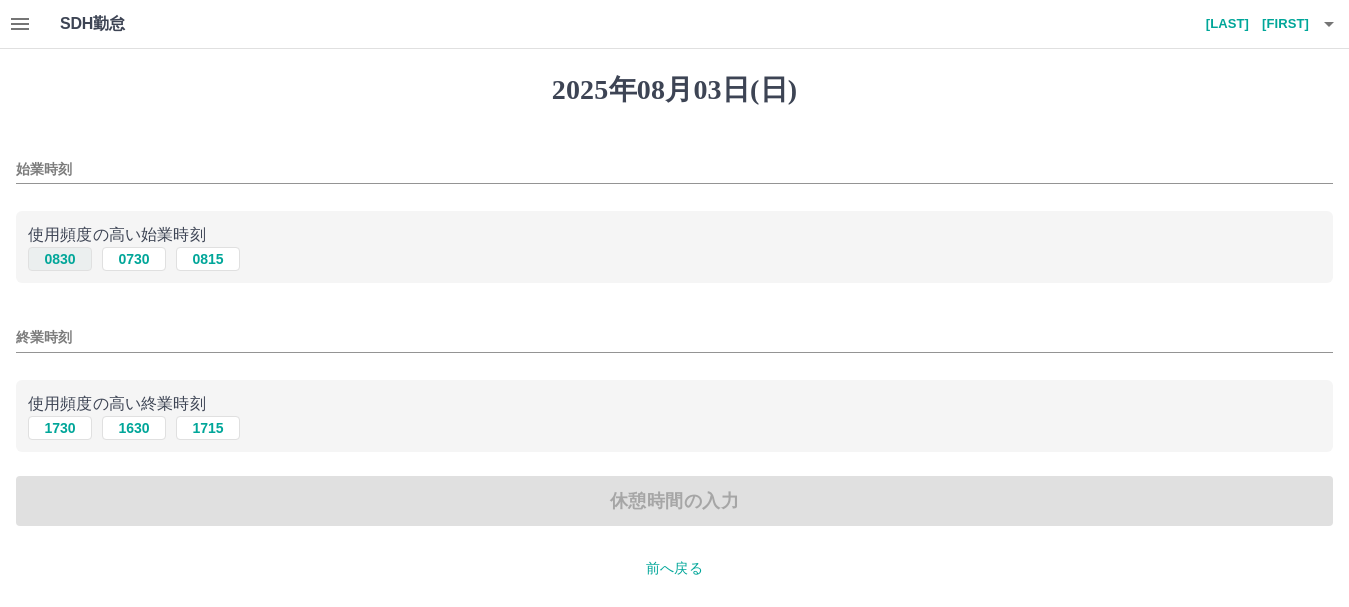 click on "0830" at bounding box center (60, 259) 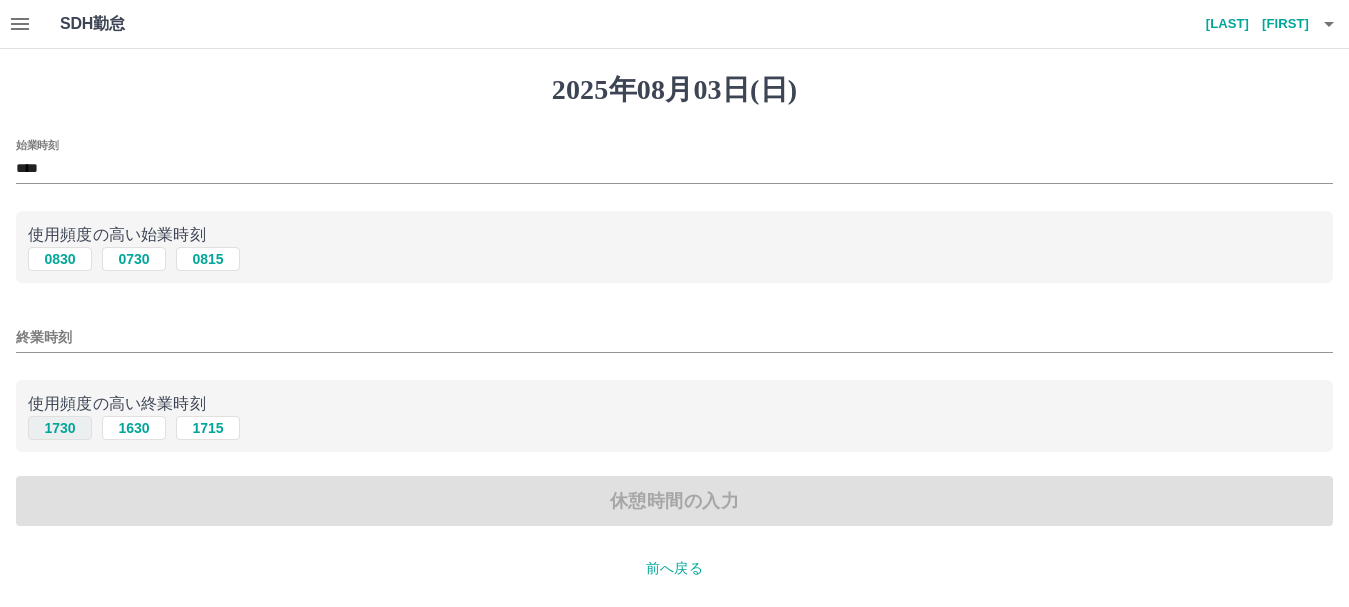 click on "1730" at bounding box center (60, 428) 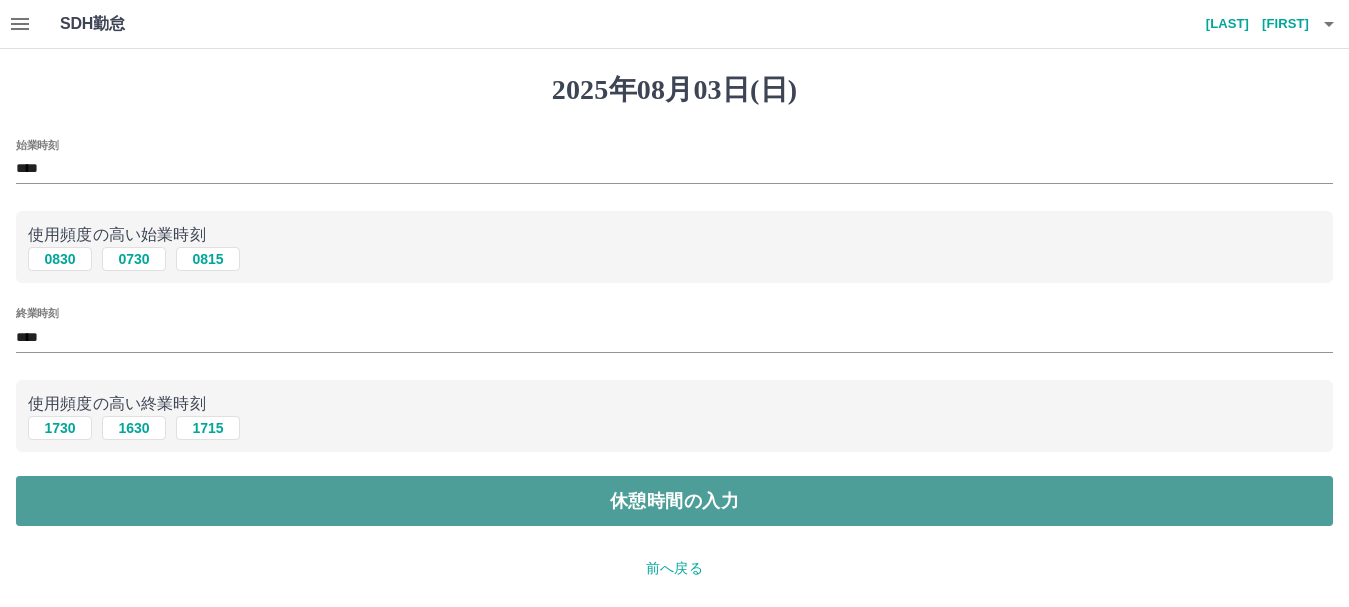 click on "休憩時間の入力" at bounding box center [674, 501] 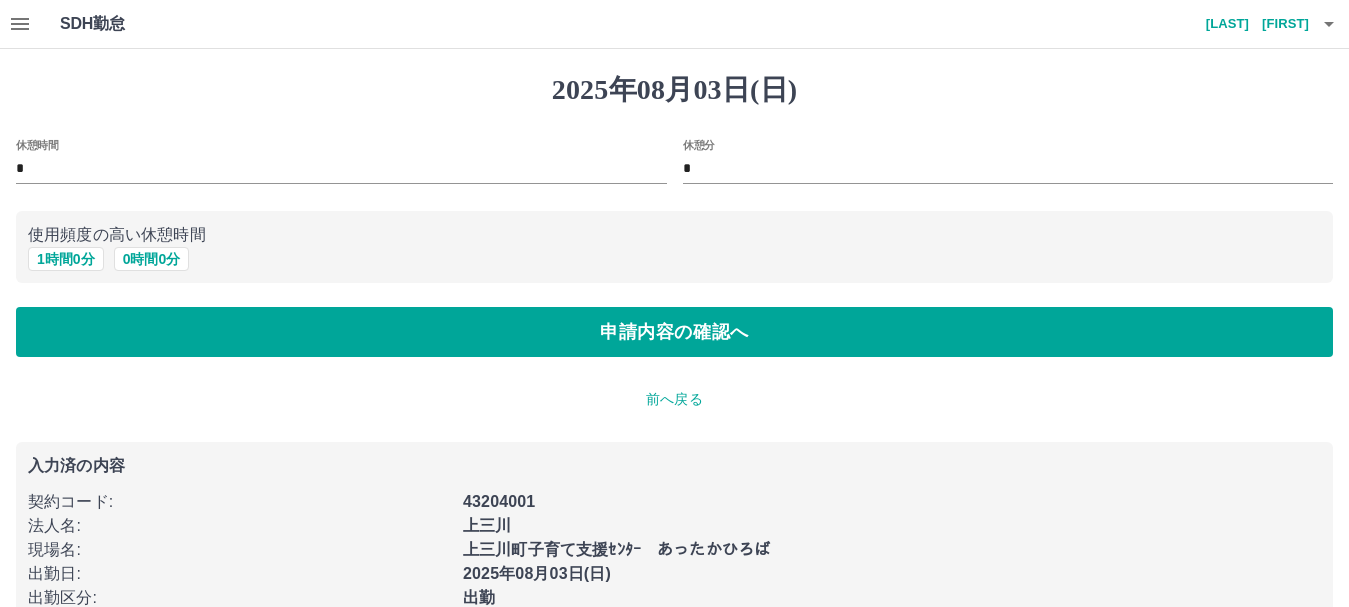 drag, startPoint x: 56, startPoint y: 255, endPoint x: 66, endPoint y: 244, distance: 14.866069 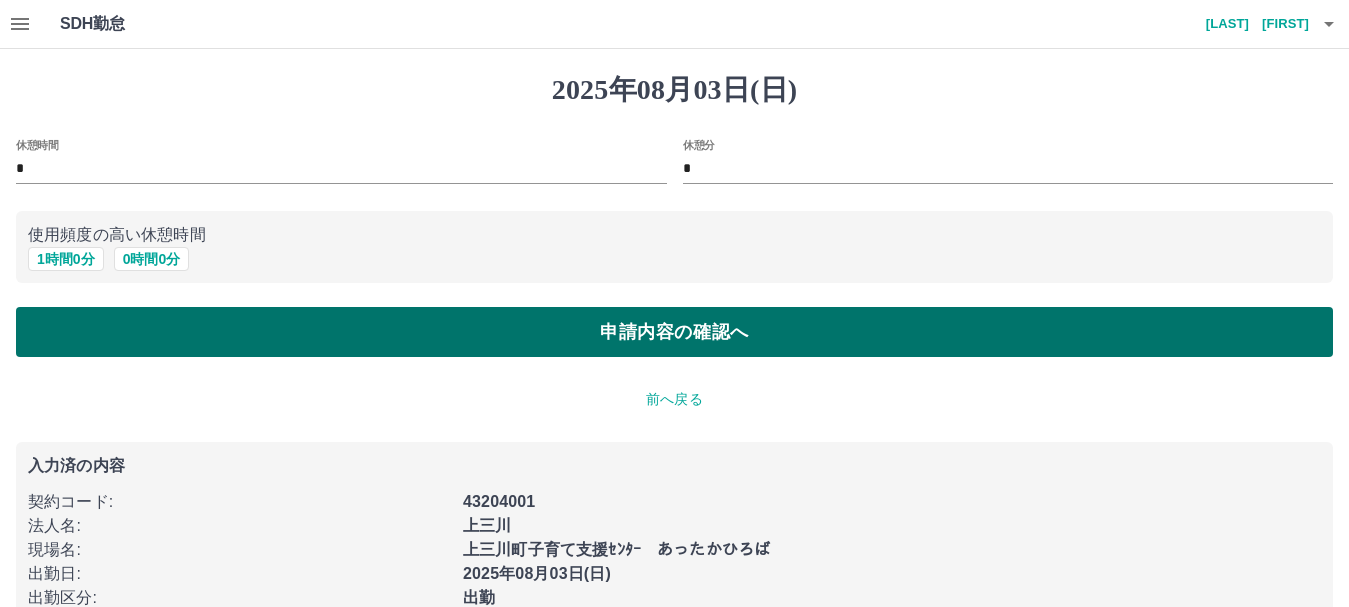 click on "申請内容の確認へ" at bounding box center (674, 332) 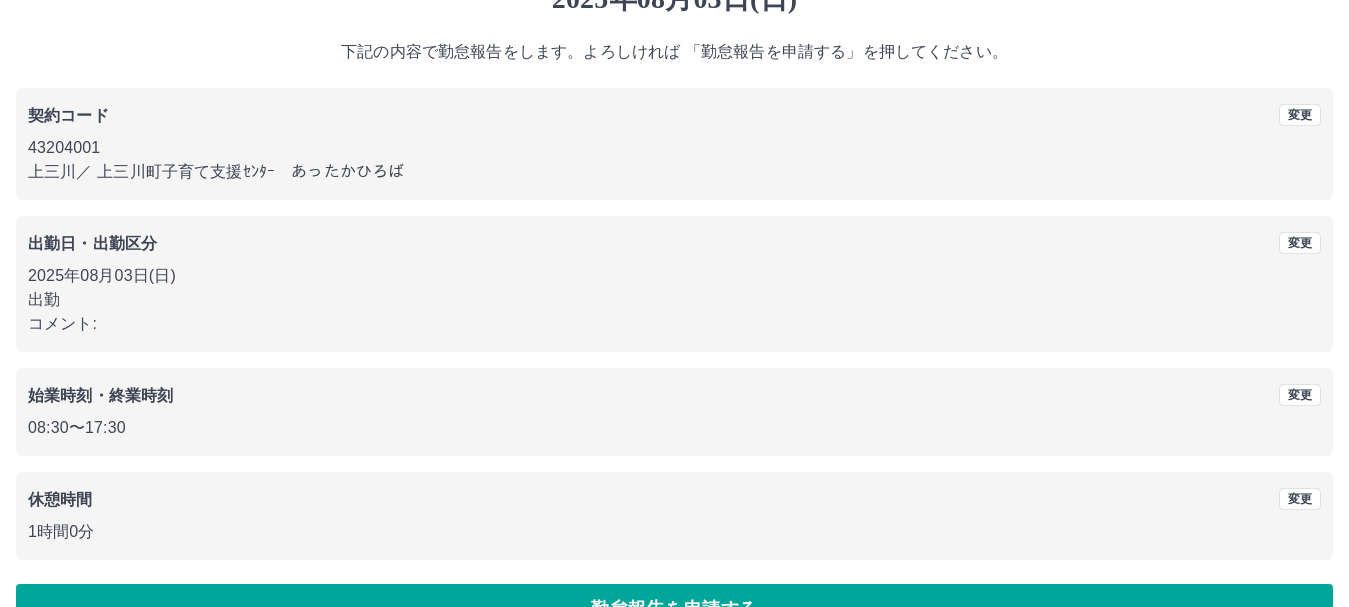 scroll, scrollTop: 142, scrollLeft: 0, axis: vertical 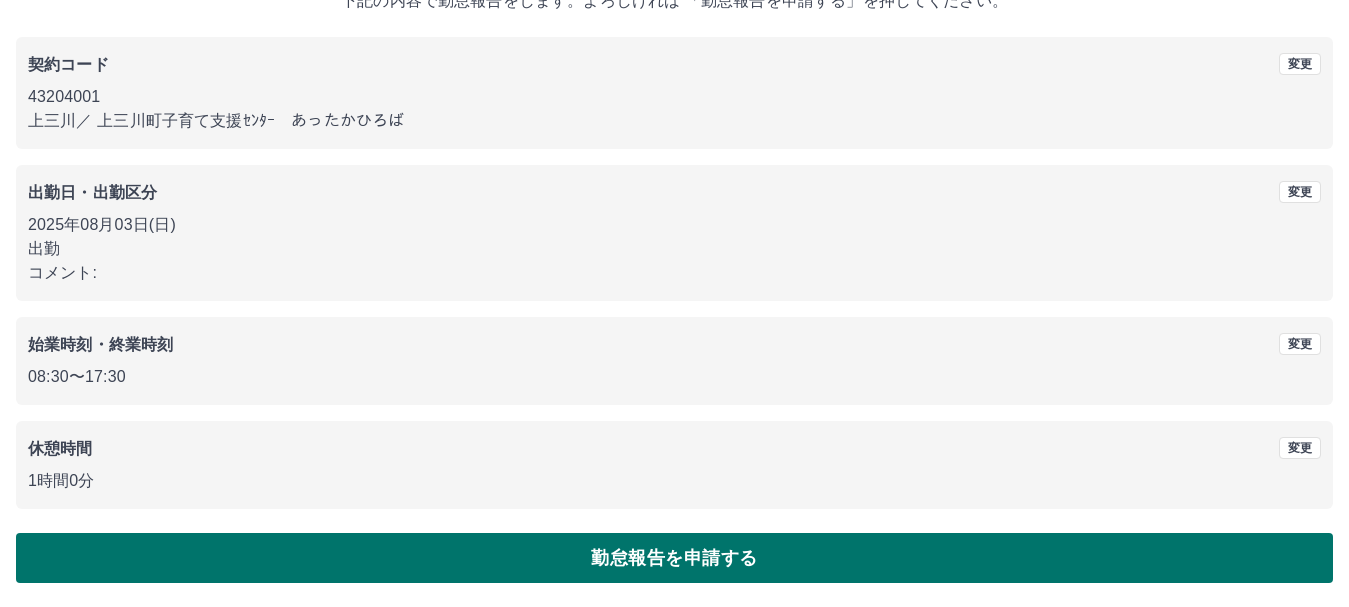 click on "勤怠報告を申請する" at bounding box center [674, 558] 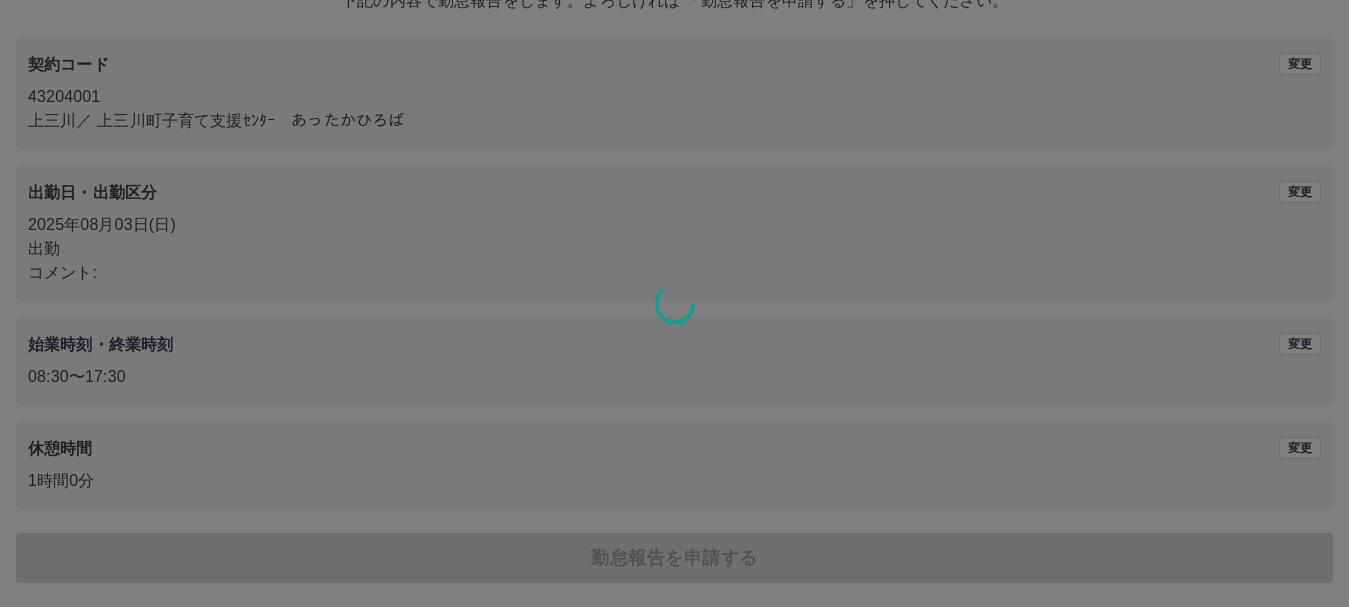 scroll, scrollTop: 0, scrollLeft: 0, axis: both 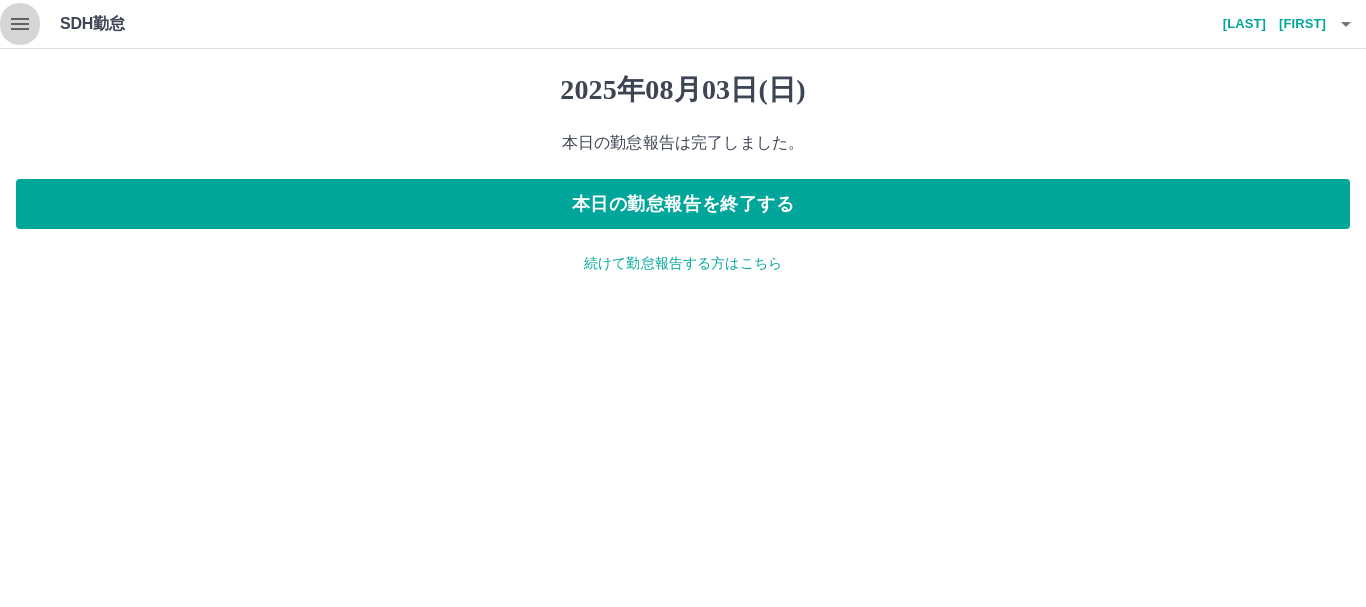 click 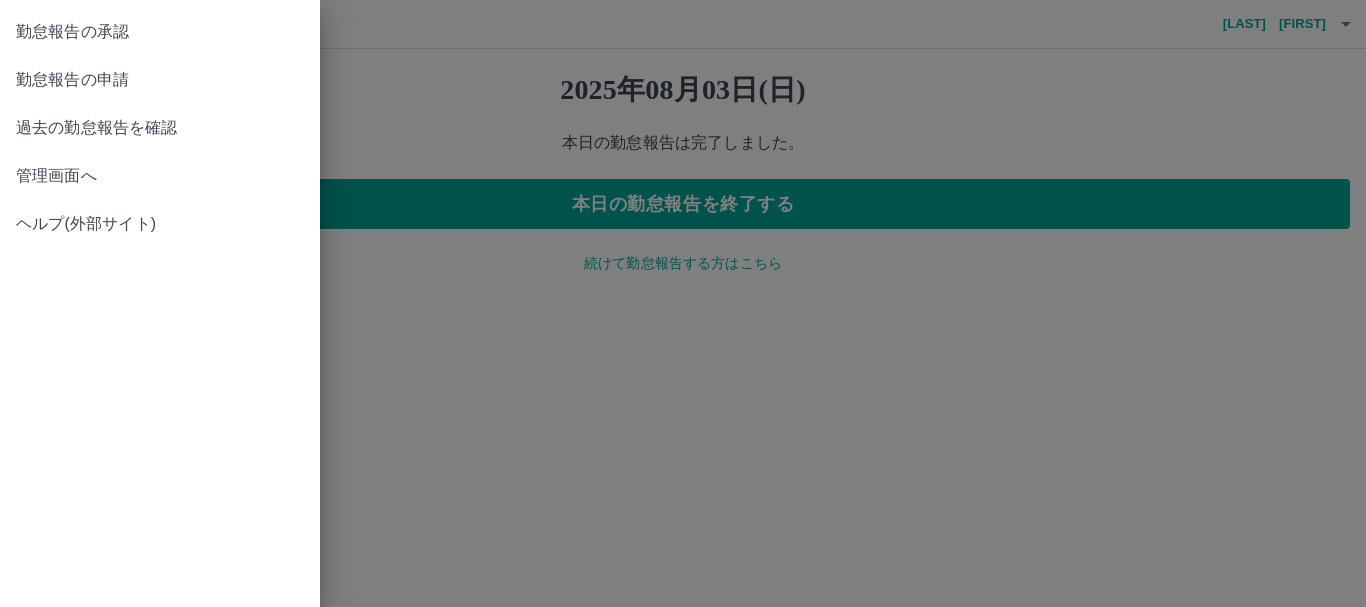click on "管理画面へ" at bounding box center [160, 176] 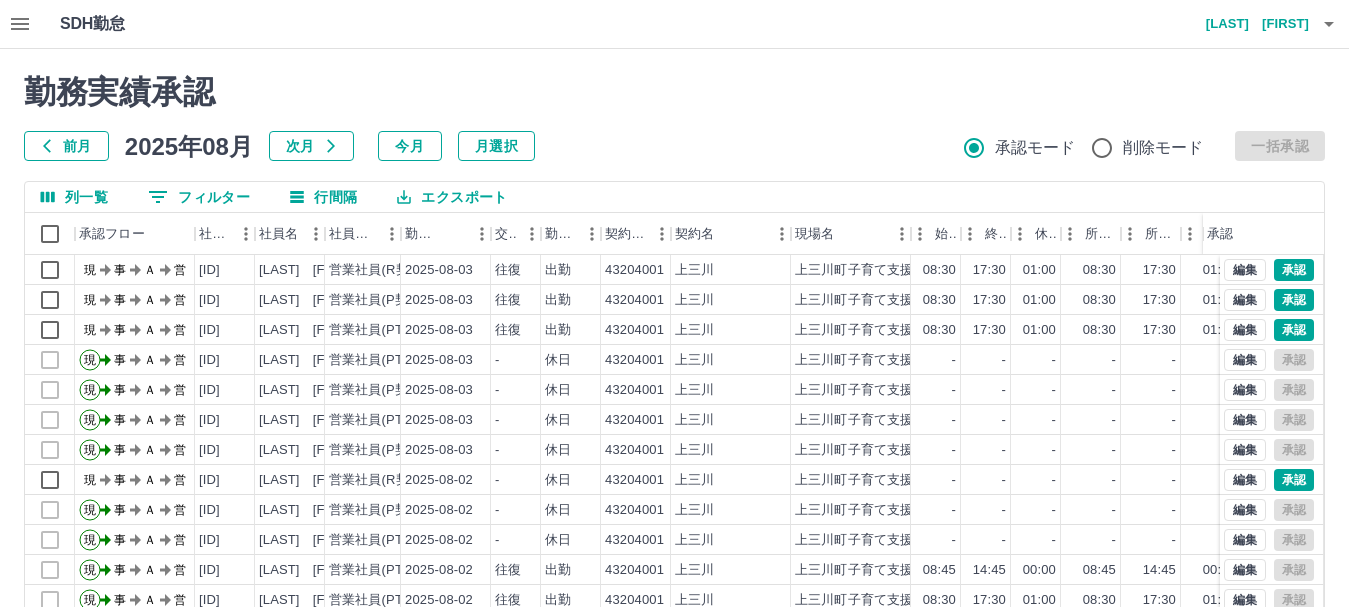 click on "0 フィルター" at bounding box center [199, 197] 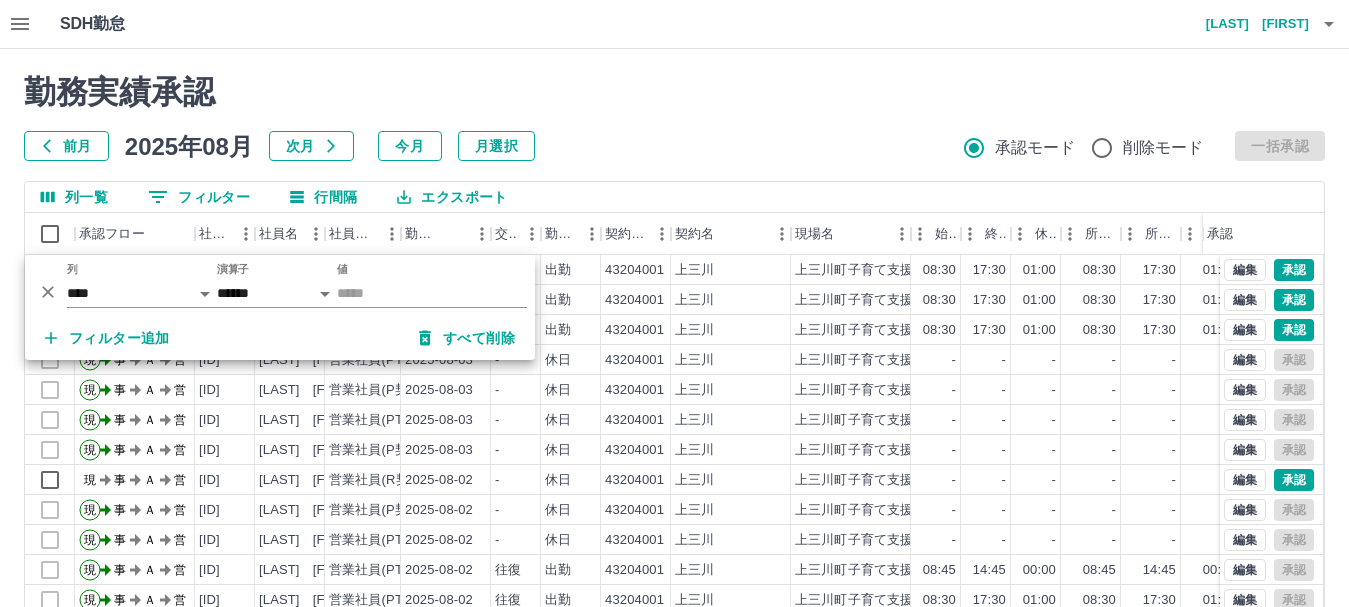 click on "列 **** *** **** *** *** **** ***** *** *** ** ** ** **** **** **** ** ** *** **** *****" at bounding box center (142, 285) 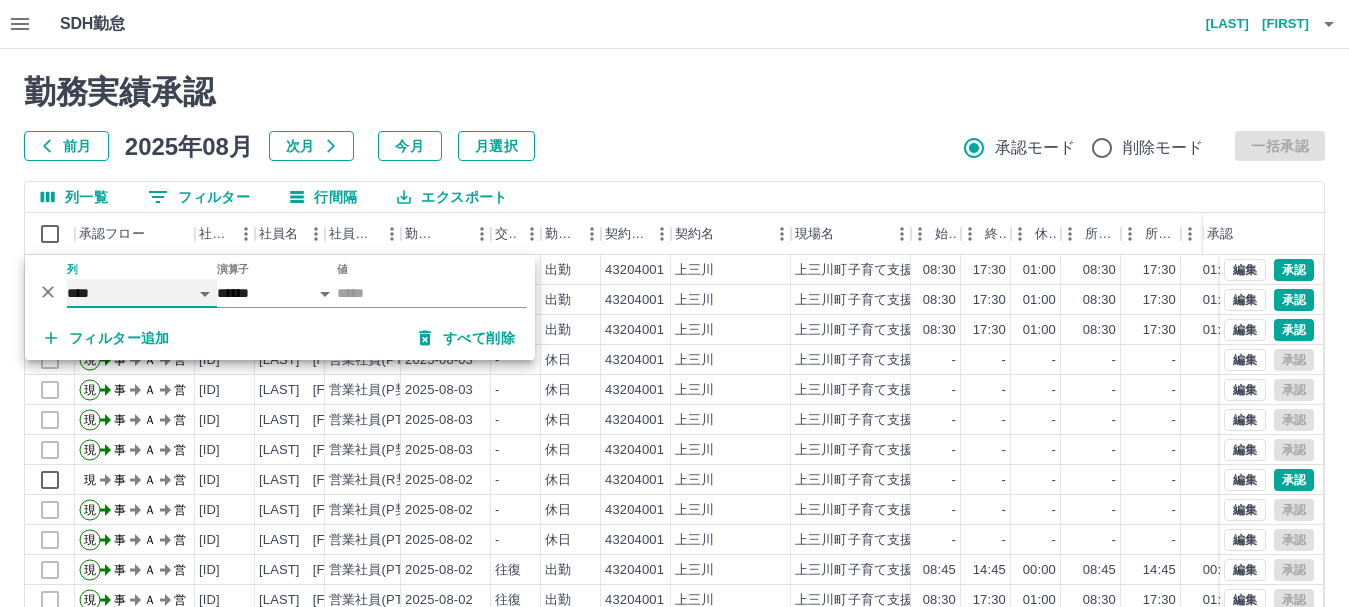 drag, startPoint x: 147, startPoint y: 295, endPoint x: 156, endPoint y: 281, distance: 16.643316 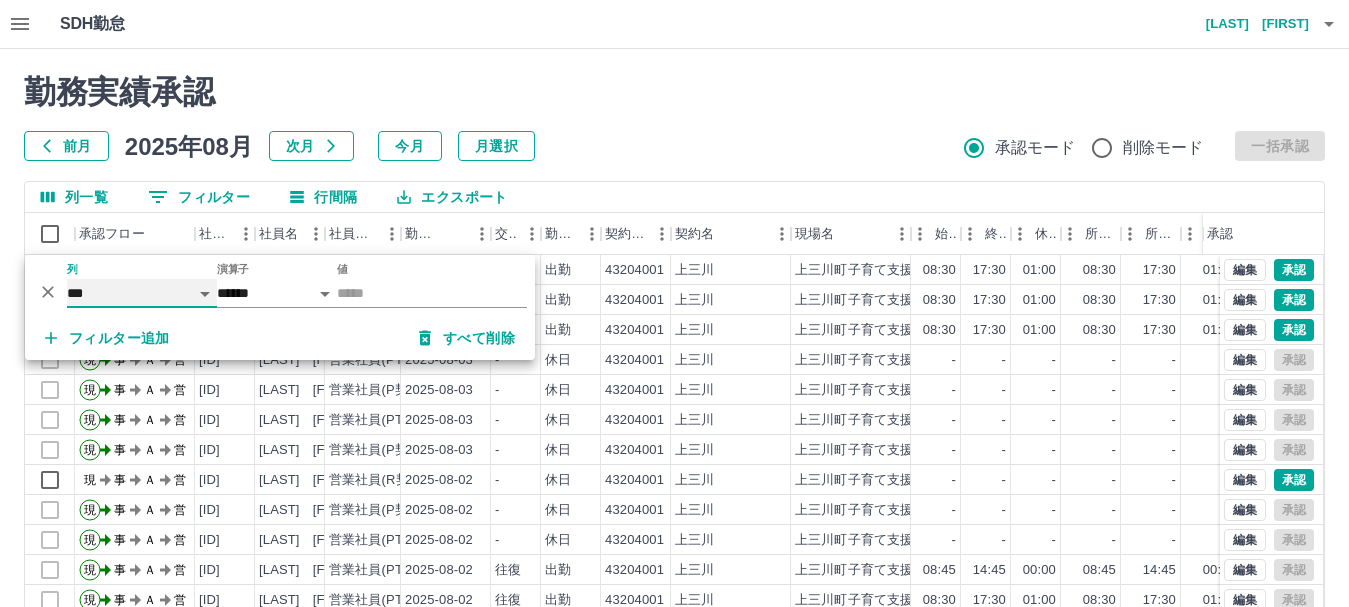 click on "**** *** **** *** *** **** ***** *** *** ** ** ** **** **** **** ** ** *** **** *****" at bounding box center [142, 293] 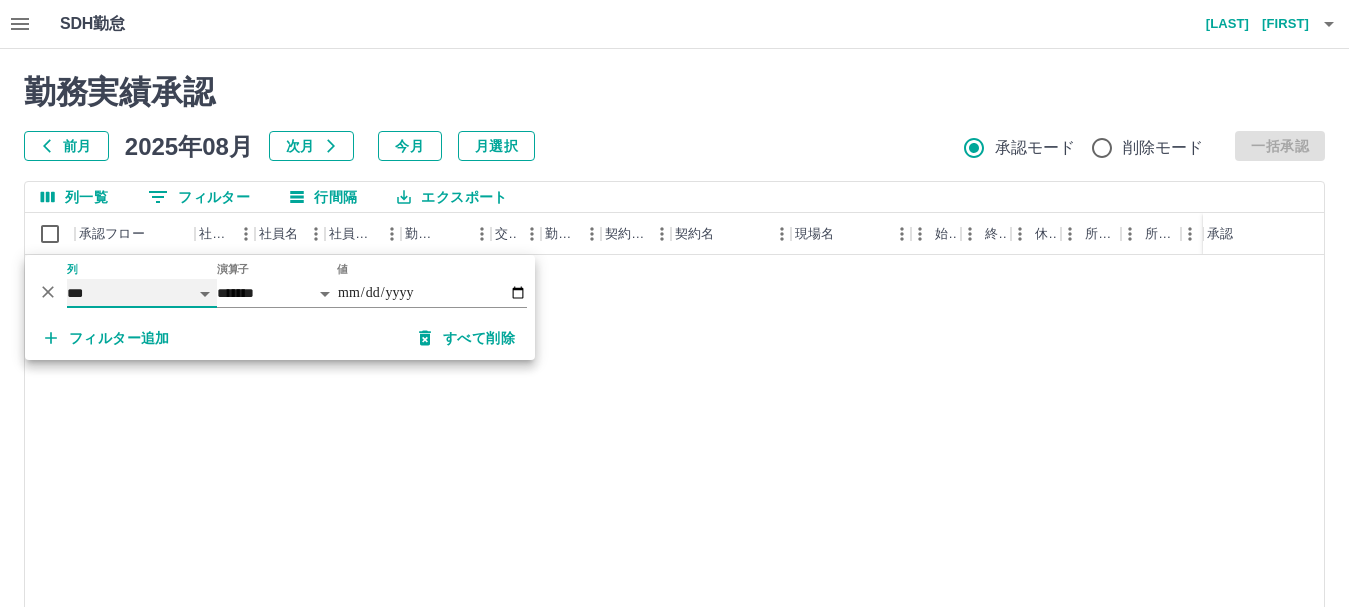 select on "**********" 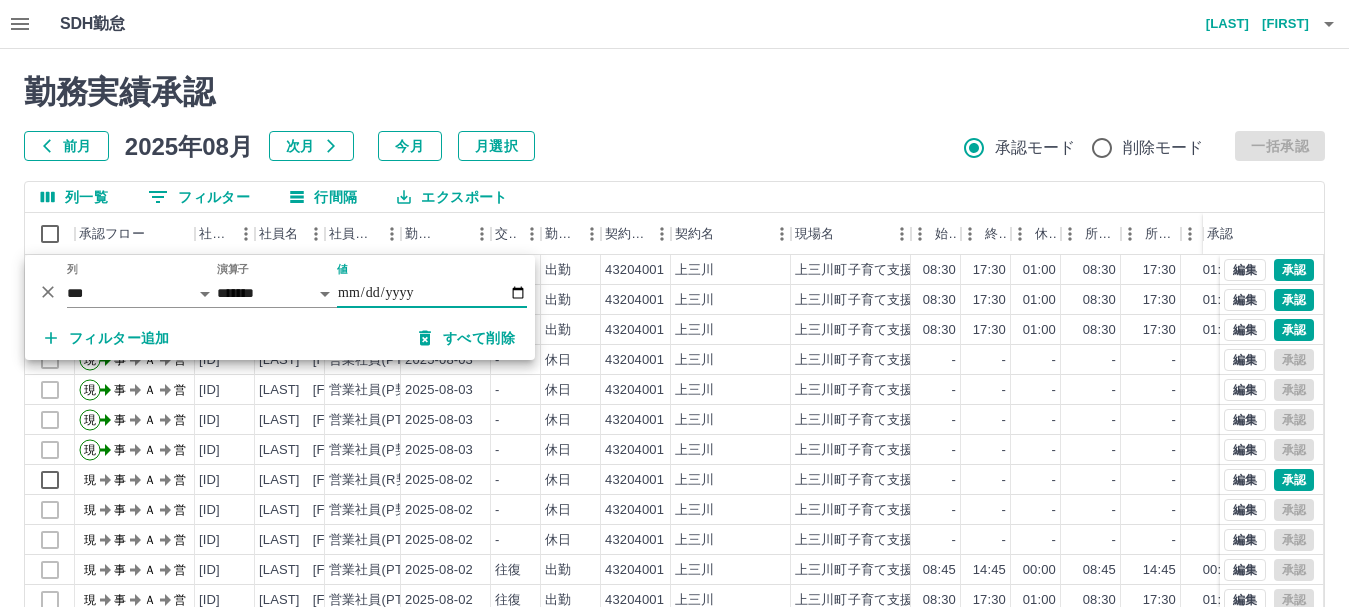 click on "値" at bounding box center [432, 293] 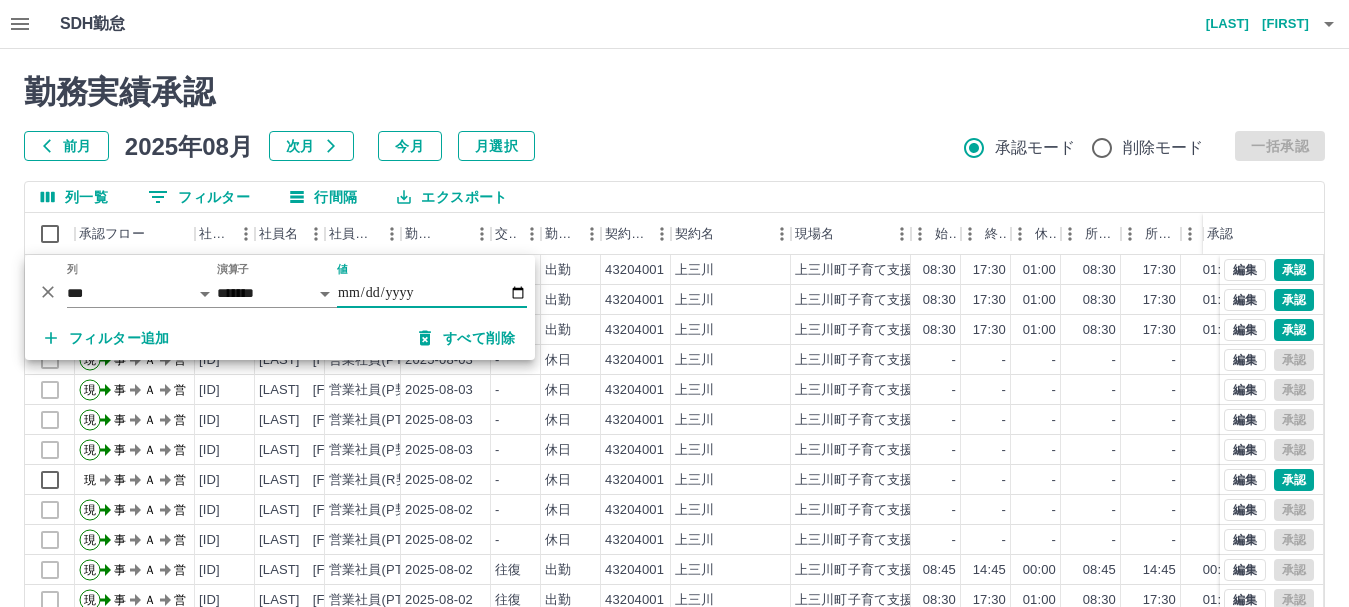 type on "**********" 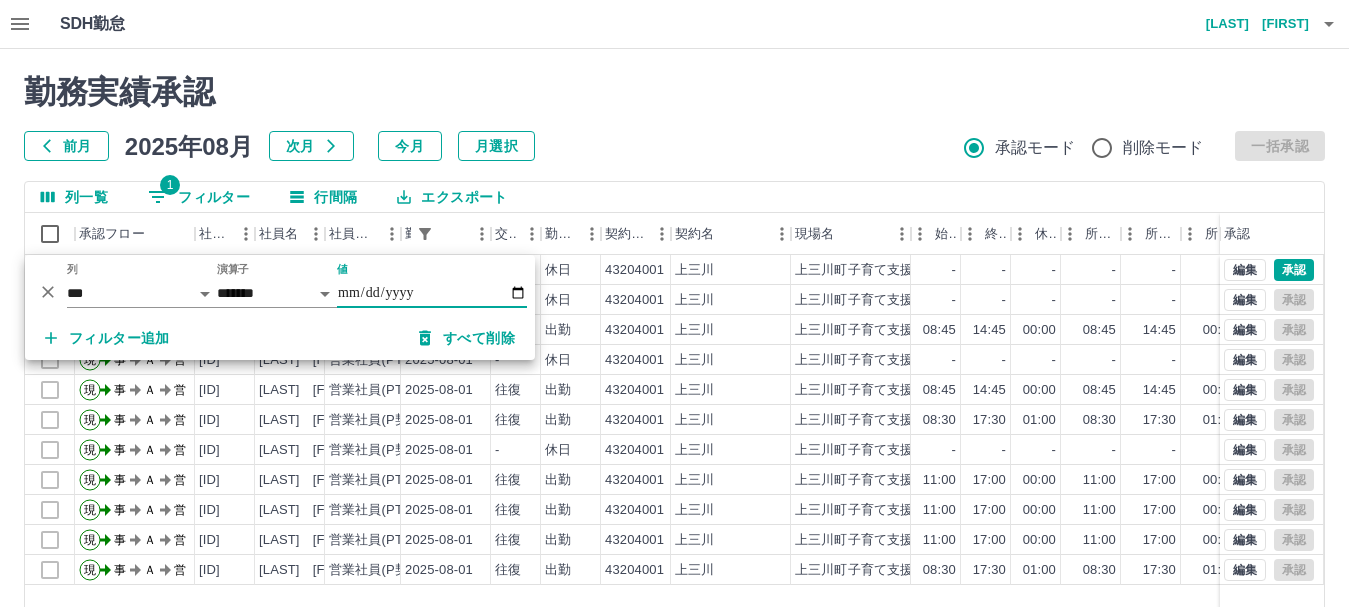 click on "勤務実績承認" at bounding box center [674, 92] 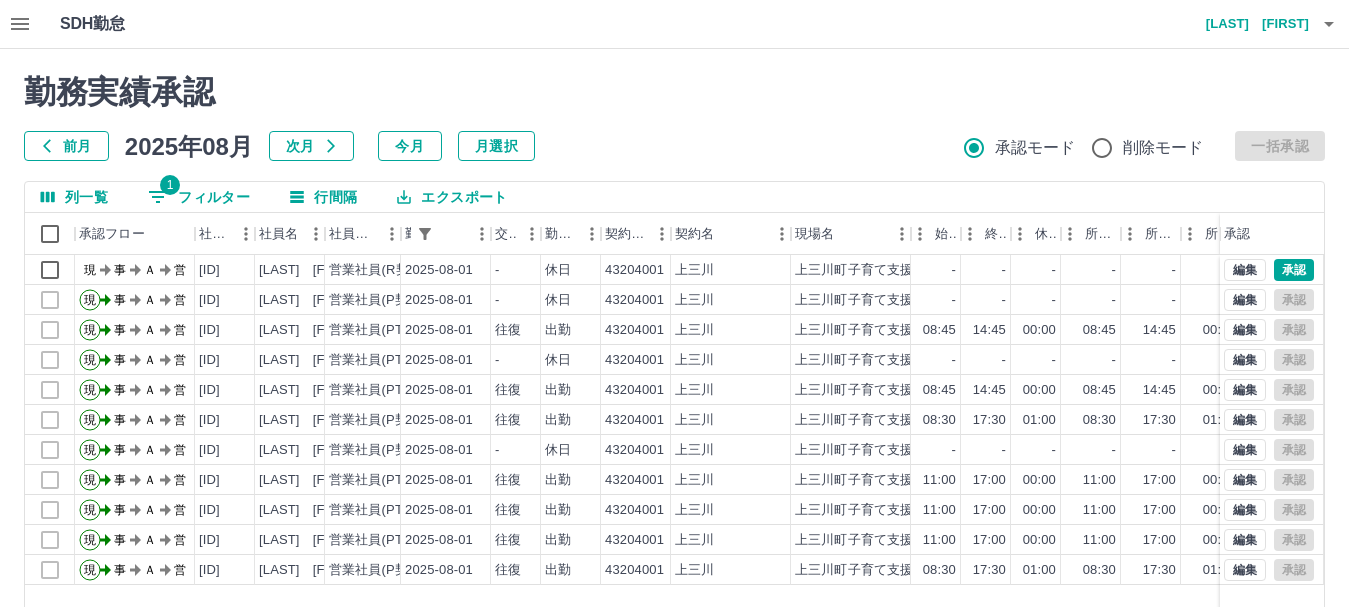 scroll, scrollTop: 100, scrollLeft: 0, axis: vertical 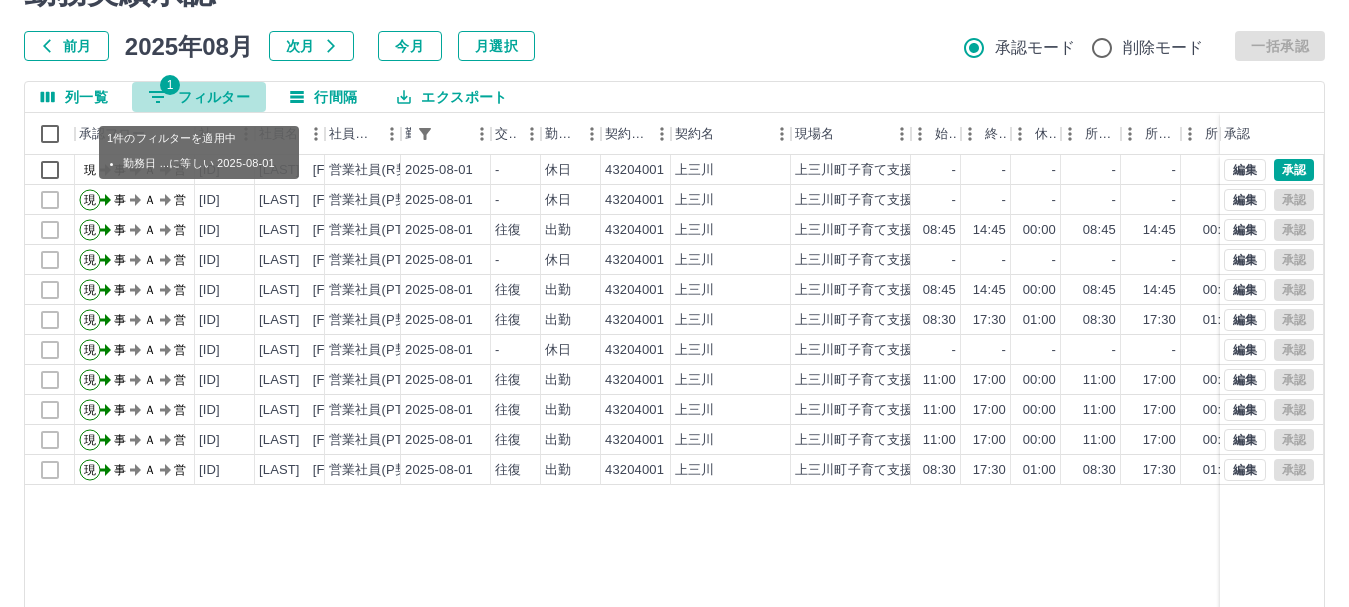 click on "1 フィルター" at bounding box center [199, 97] 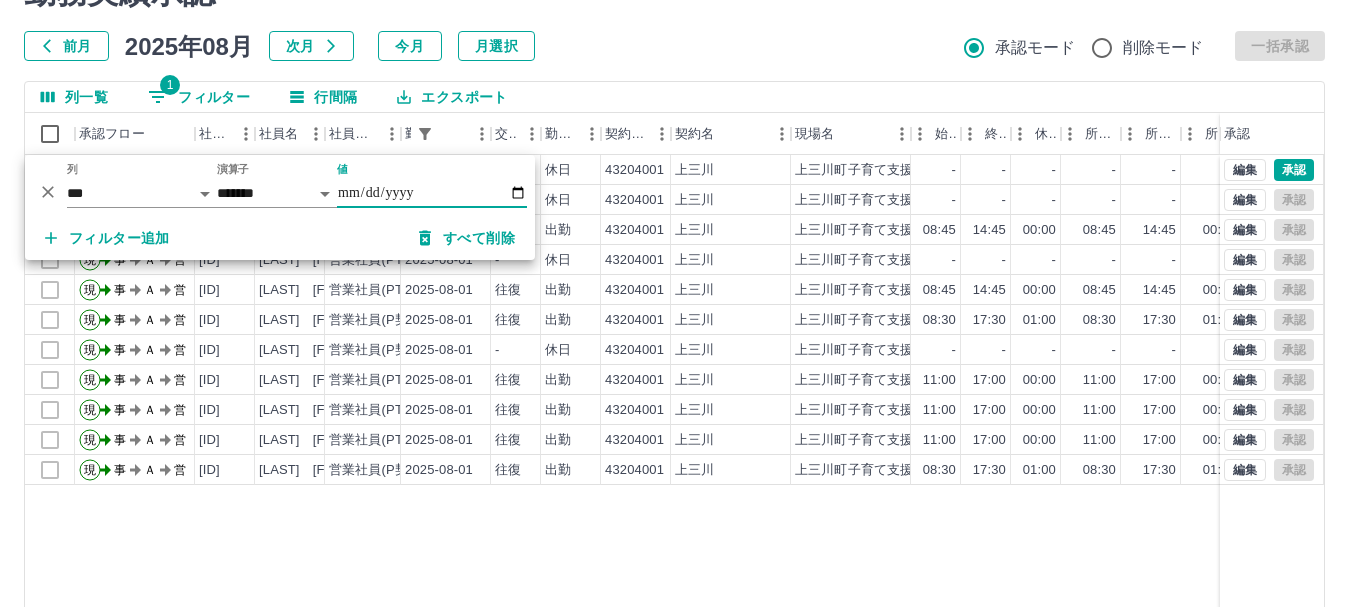 click on "**********" at bounding box center [432, 193] 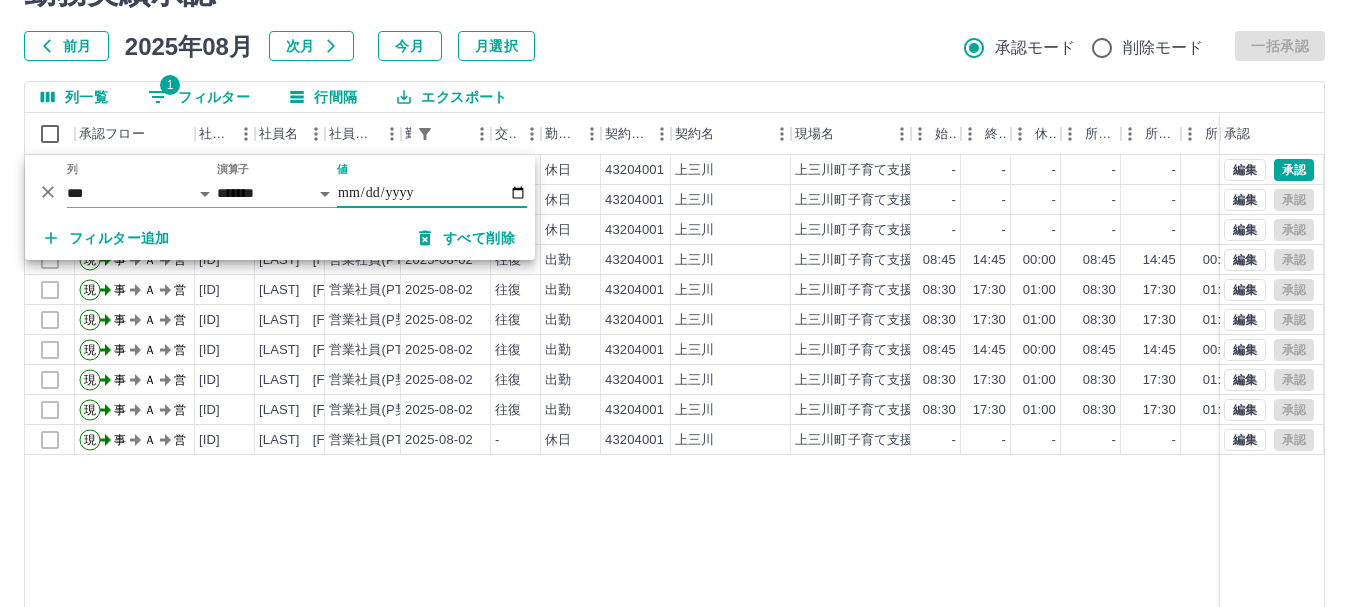 click on "現 事 Ａ 営 [ID] [LAST]　[FIRST] 営業社員(R契約) [DATE]  -  休日 [NUMBER] [CITY] [CITY]子育て支援ｾﾝﾀｰ　あったかひろば - - - - - - 00:00 00:00 00:00 現場責任者承認待 現 事 Ａ 営 [ID] [LAST]　[FIRST] 営業社員(P契約) [DATE]  -  休日 [NUMBER] [CITY] [CITY]子育て支援ｾﾝﾀｰ　あったかひろば - - - - - - 00:00 00:00 00:00 事務担当者承認待 現 事 Ａ 営 [ID] [LAST]　[FIRST] 営業社員(PT契約) [DATE]  -  休日 [NUMBER] [CITY] [CITY]子育て支援ｾﾝﾀｰ　あったかひろば - - - - - - 00:00 00:00 00:00 事務担当者承認待 現 事 Ａ 営 [ID] [LAST]　[FIRST] 営業社員(PT契約) [DATE] 往復 出勤 [NUMBER] [CITY] [CITY]子育て支援ｾﾝﾀｰ　あったかひろば 08:45 14:45 00:00 08:45 14:45 00:00 06:00 06:00 00:00 事務担当者承認待 現 事 Ａ 営 [ID] [LAST]　[FIRST] 営業社員(PT契約) [DATE] 往復 出勤 [NUMBER] [CITY] 08:30 -" at bounding box center (898, 411) 